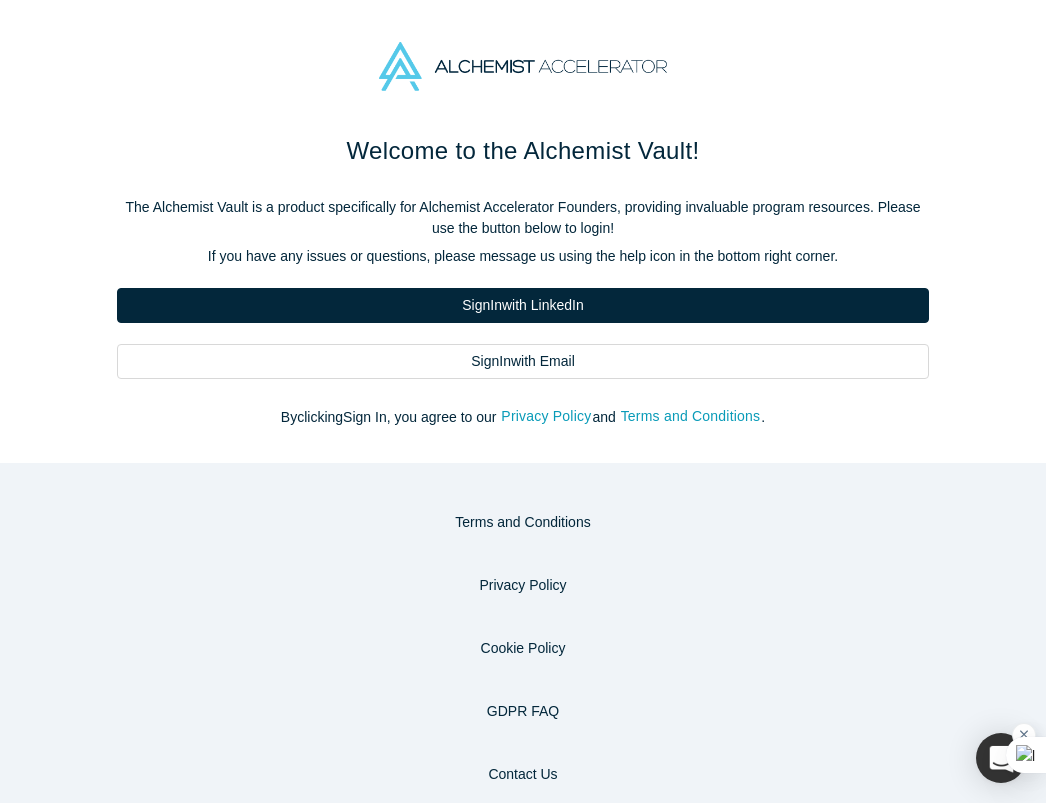 click on "Sign  In  with Email" at bounding box center (523, 361) 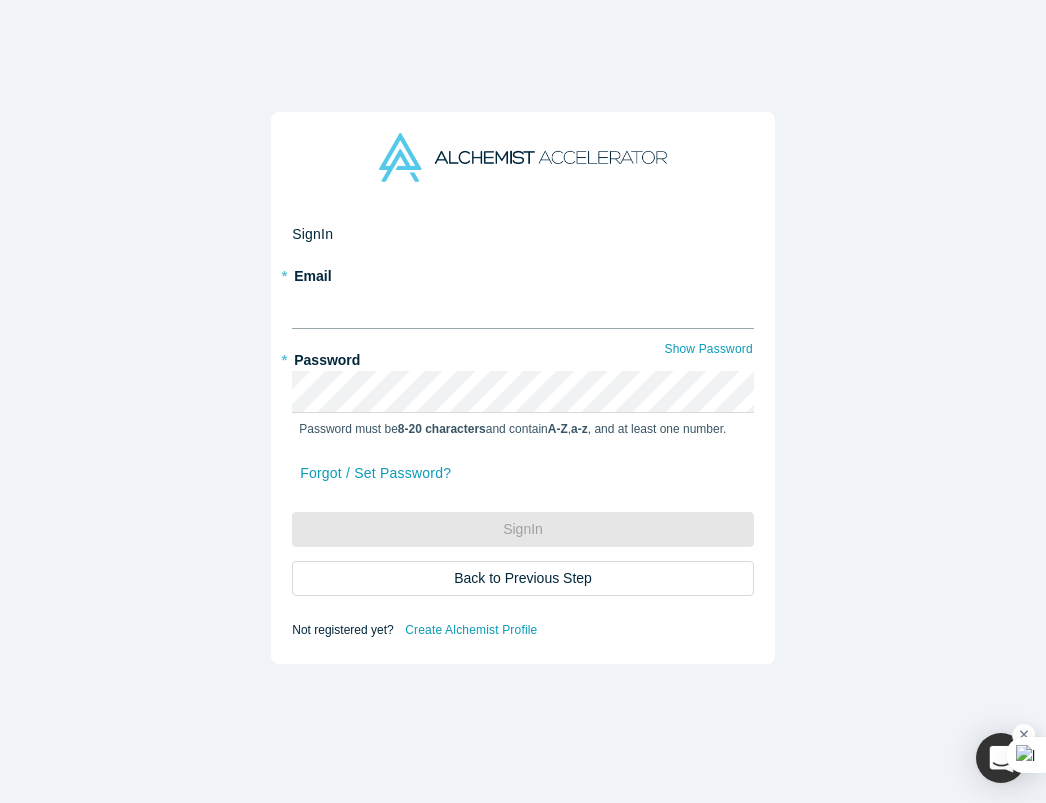 type on "[EMAIL]" 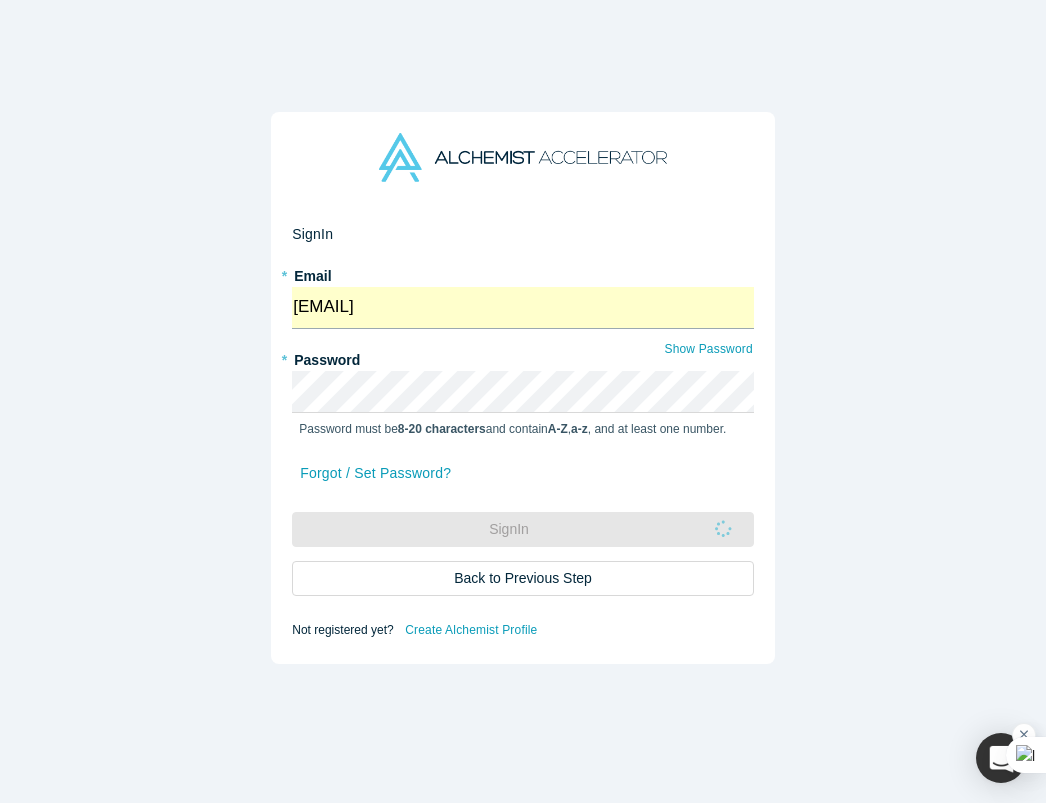click on "[EMAIL]" at bounding box center [523, 308] 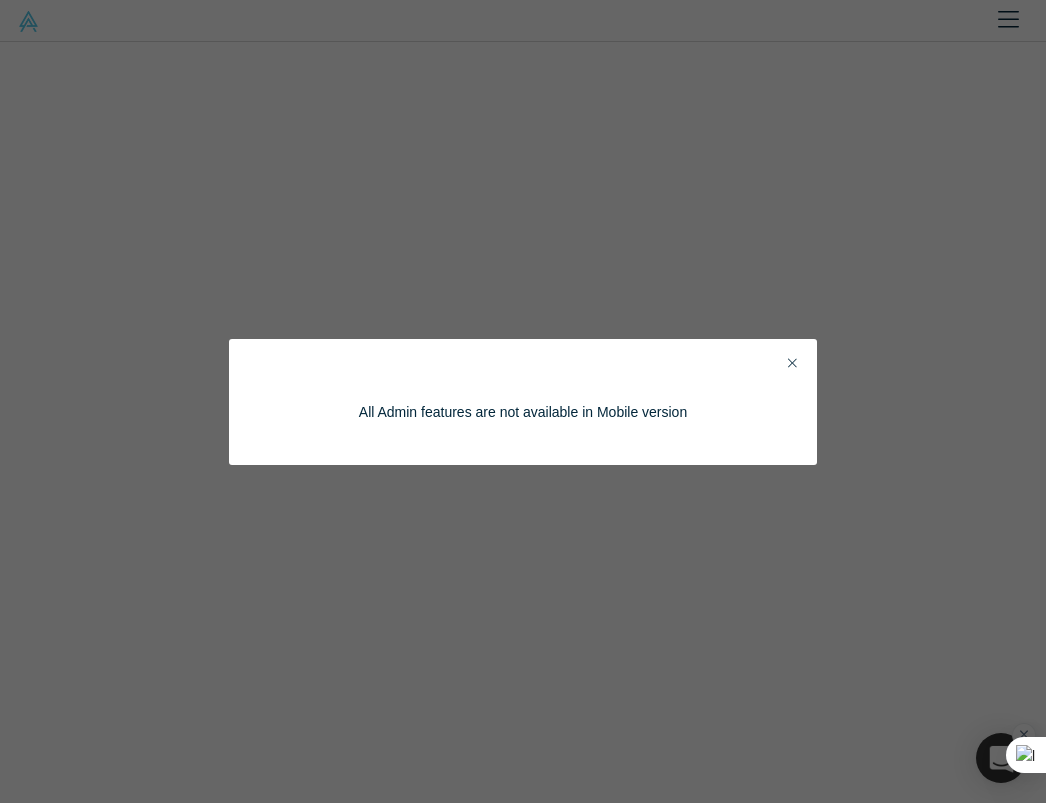 click on "All Admin features are not available in Mobile version" at bounding box center [523, 401] 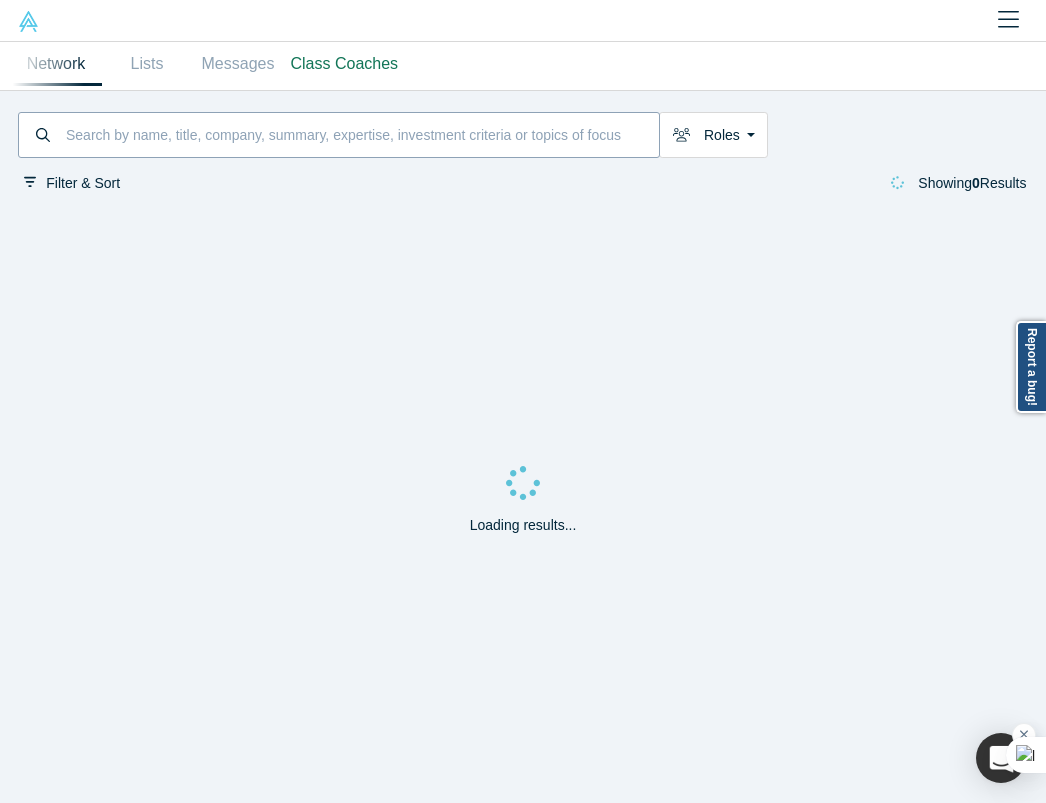 click at bounding box center [361, 135] 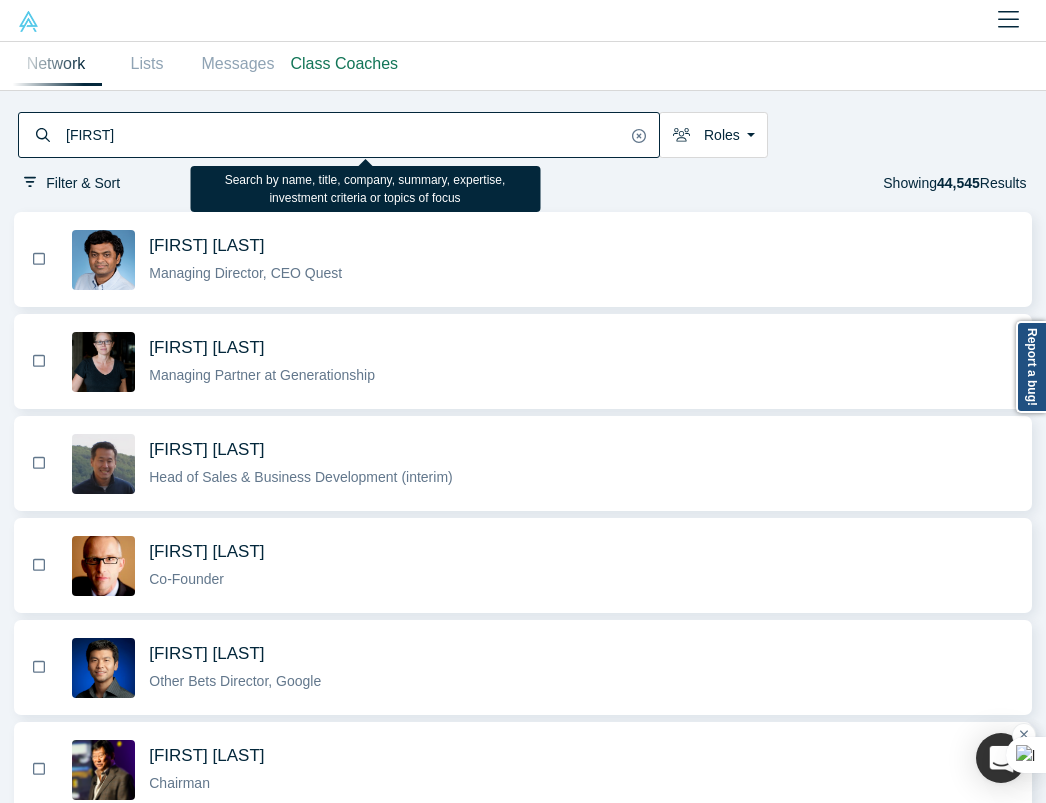 type on "[FIRST]" 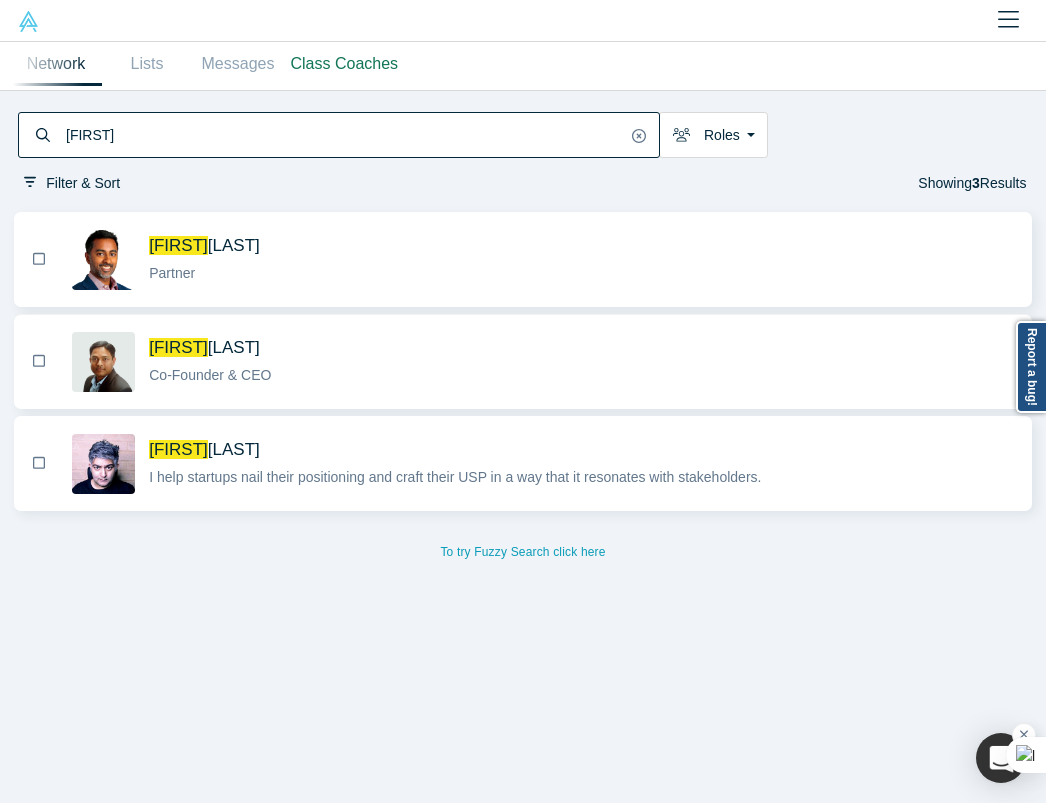 click on "[LAST]" at bounding box center (234, 347) 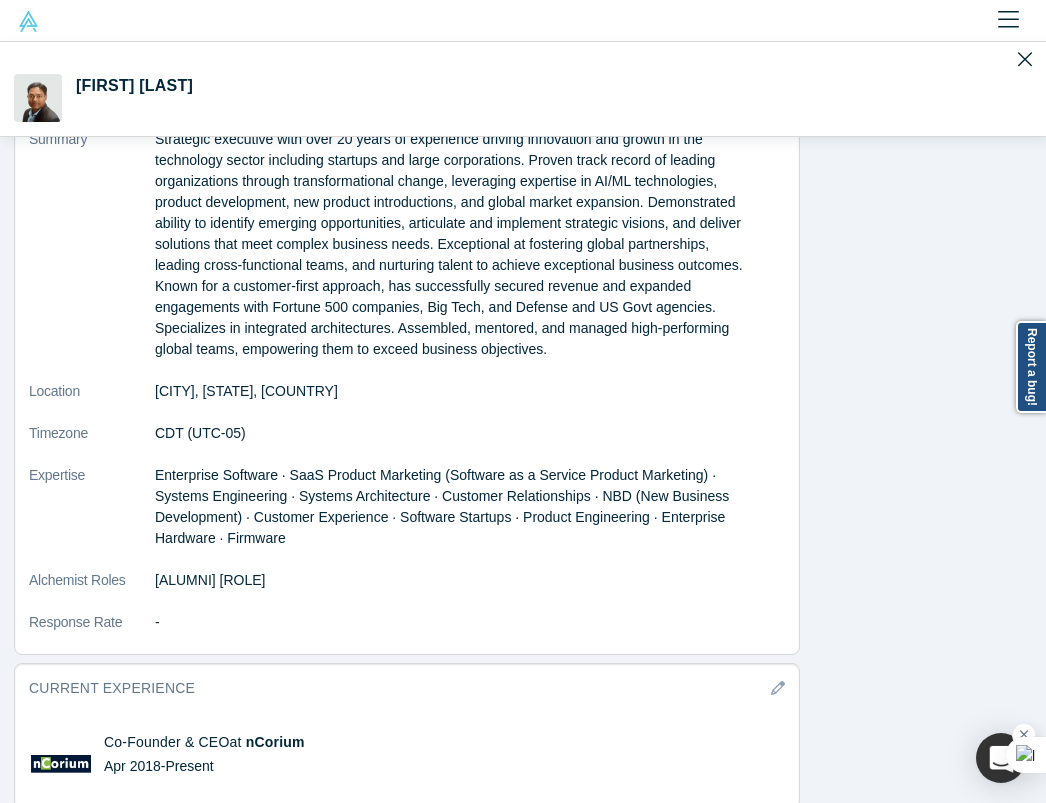 scroll, scrollTop: 1653, scrollLeft: 0, axis: vertical 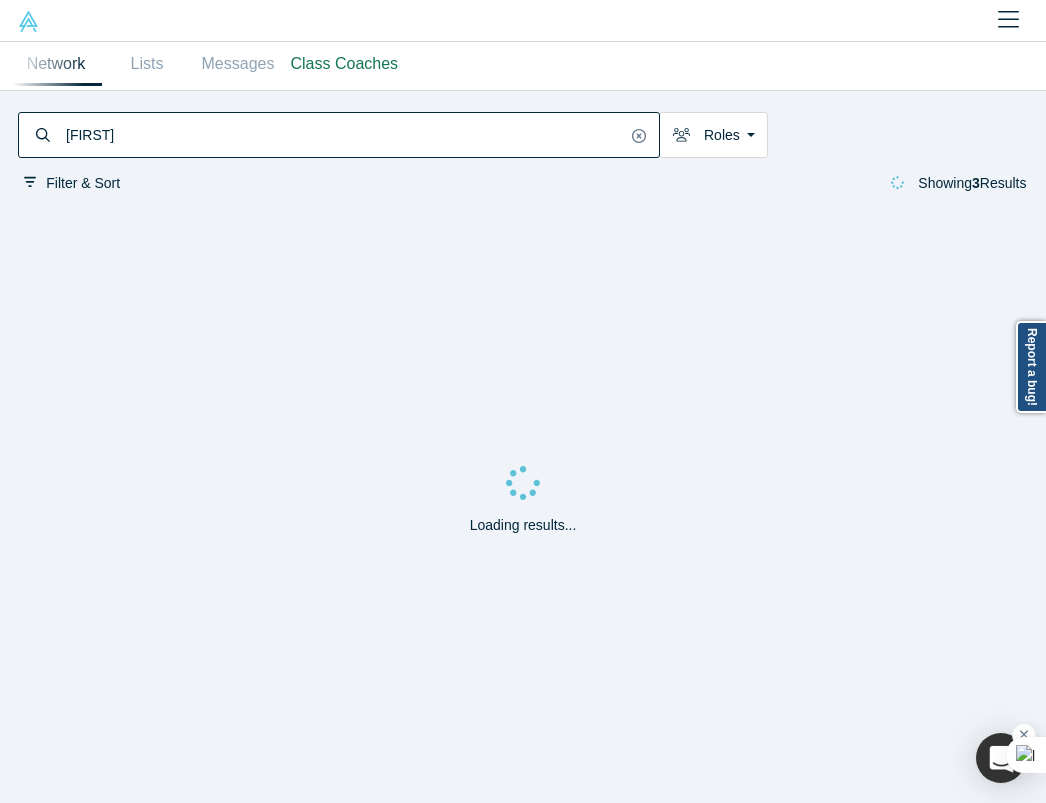 click on "[FIRST]" at bounding box center [345, 135] 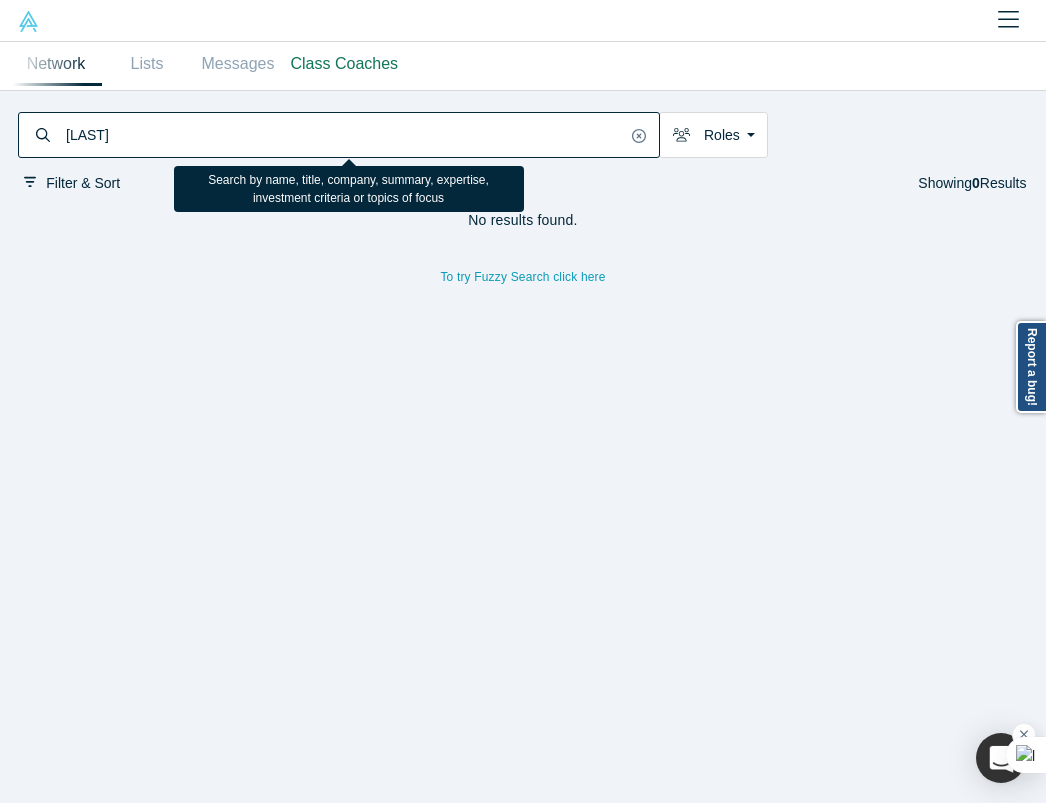 drag, startPoint x: 108, startPoint y: 137, endPoint x: 234, endPoint y: 157, distance: 127.57743 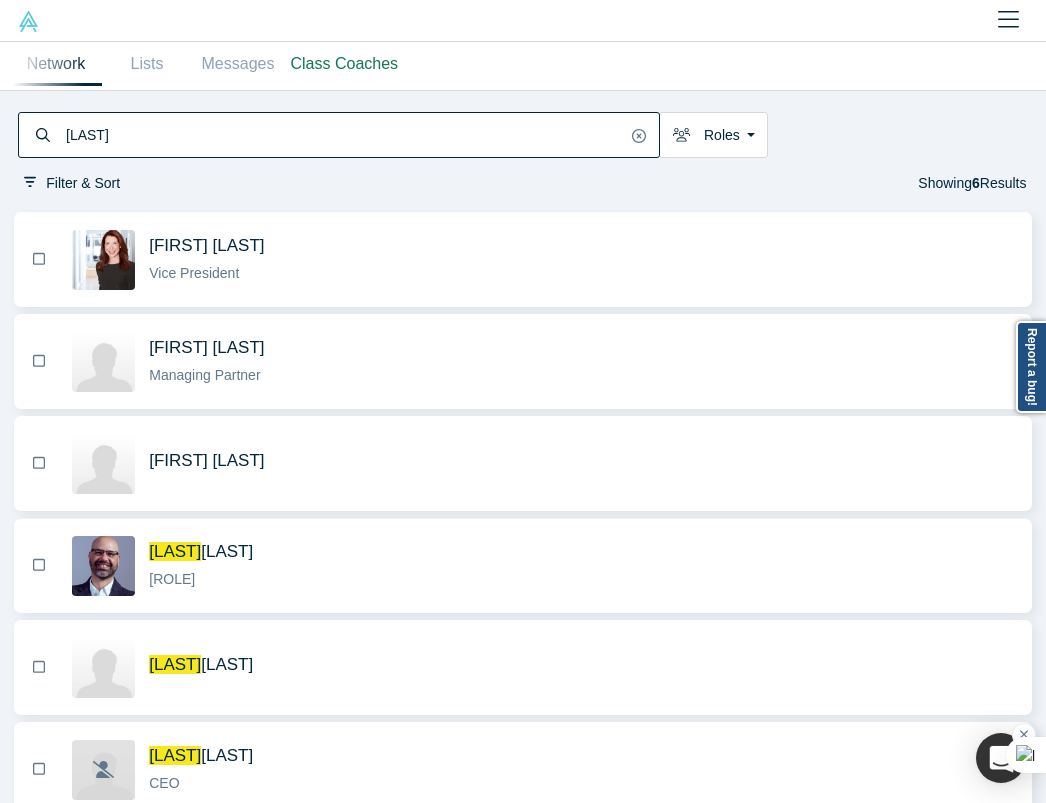 type on "[LAST]" 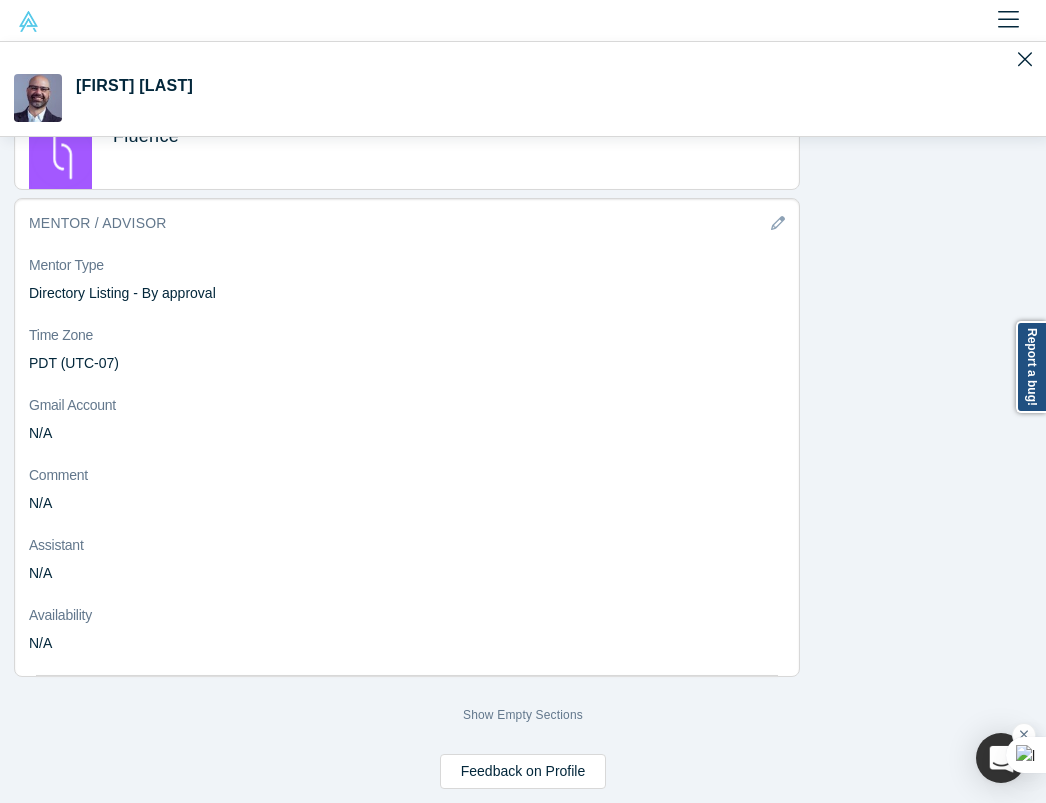 scroll, scrollTop: 4470, scrollLeft: 0, axis: vertical 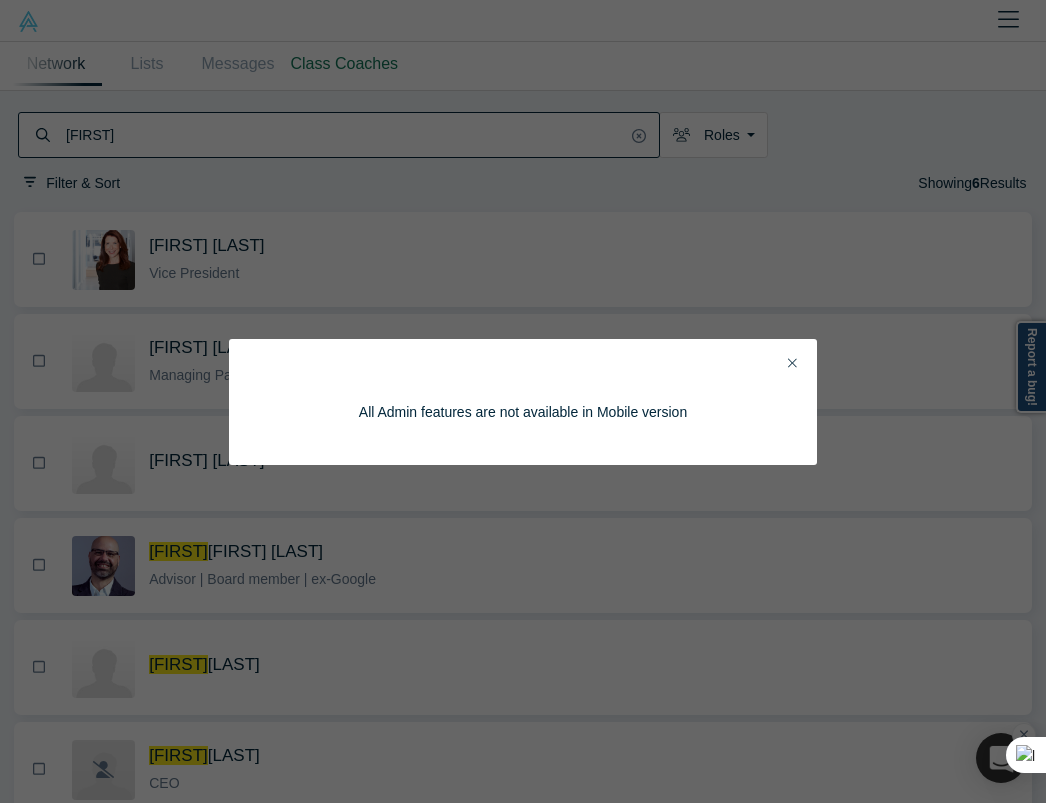 click on "All Admin features are not available in Mobile version" at bounding box center (523, 402) 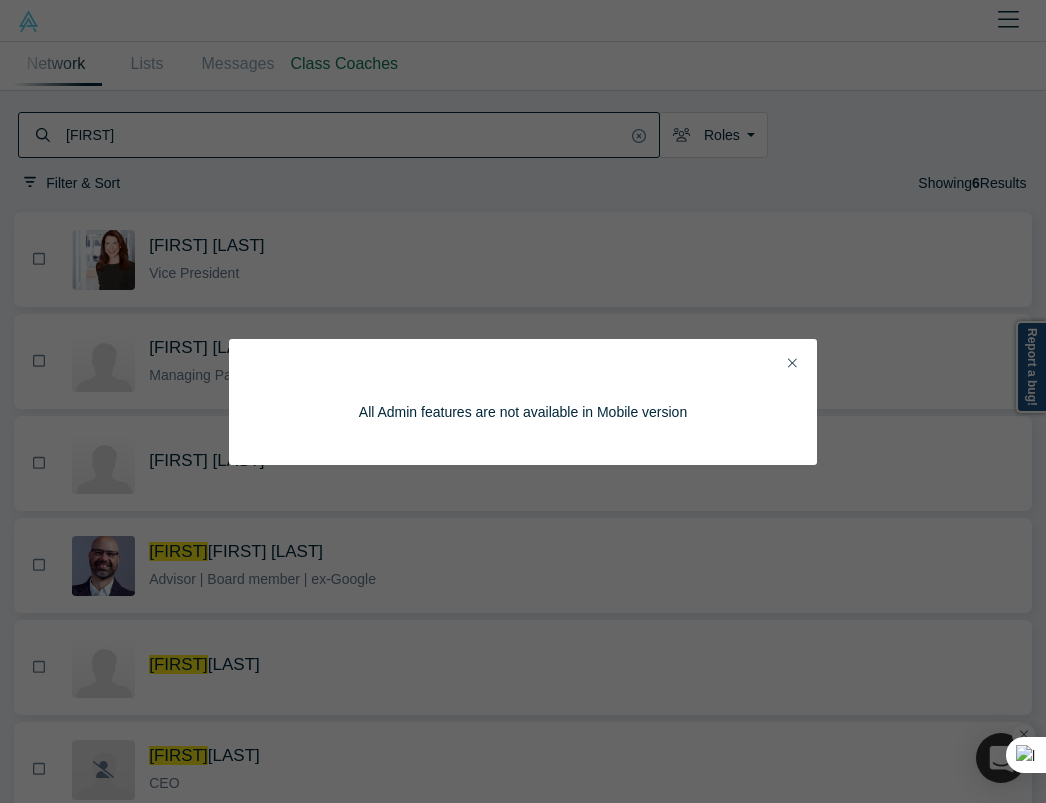 click at bounding box center (792, 364) 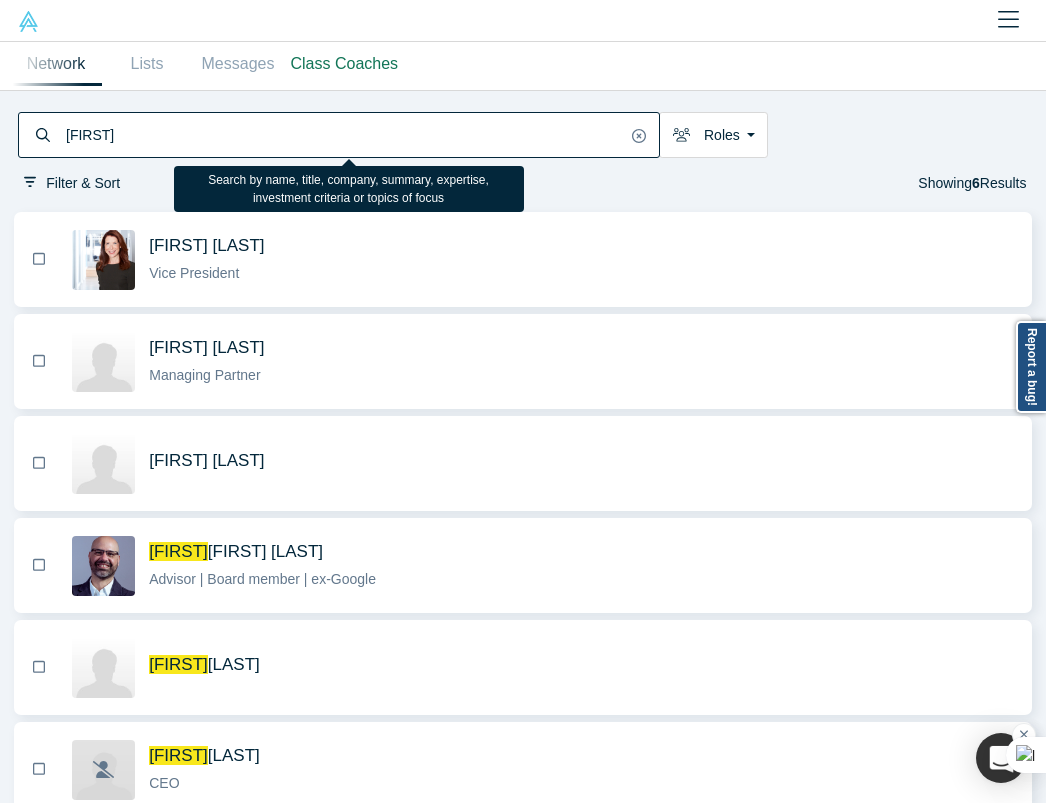 click on "[FIRST]" at bounding box center (345, 135) 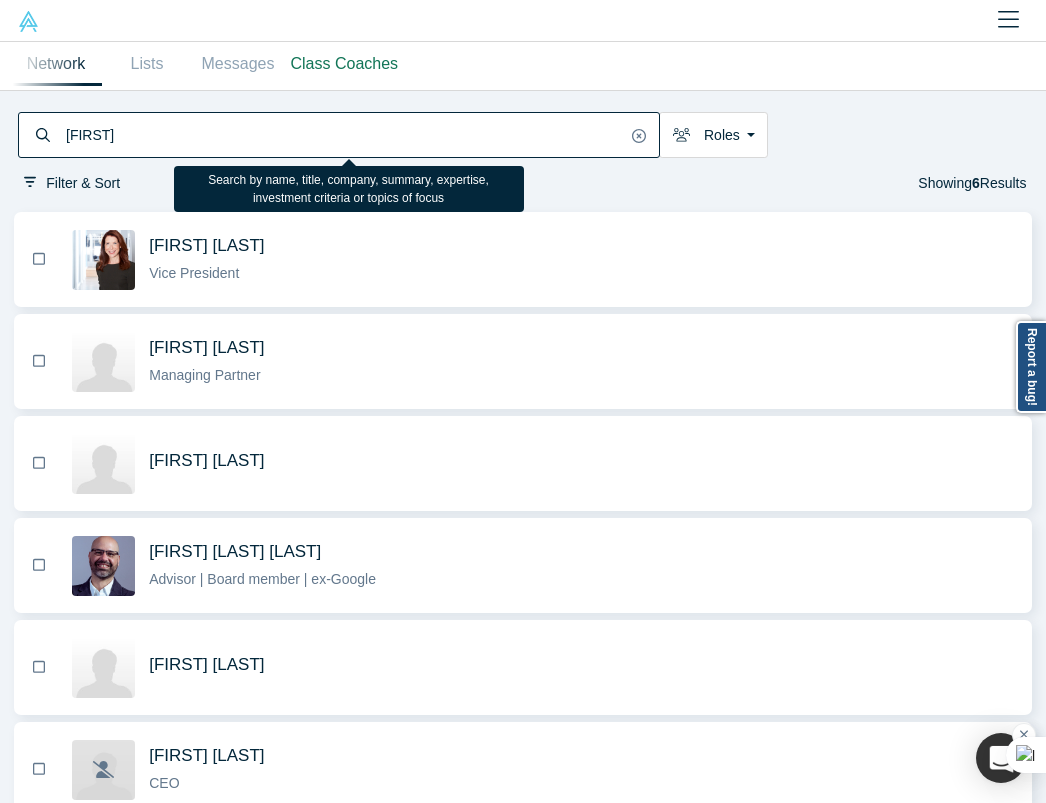 type on "[FIRST]" 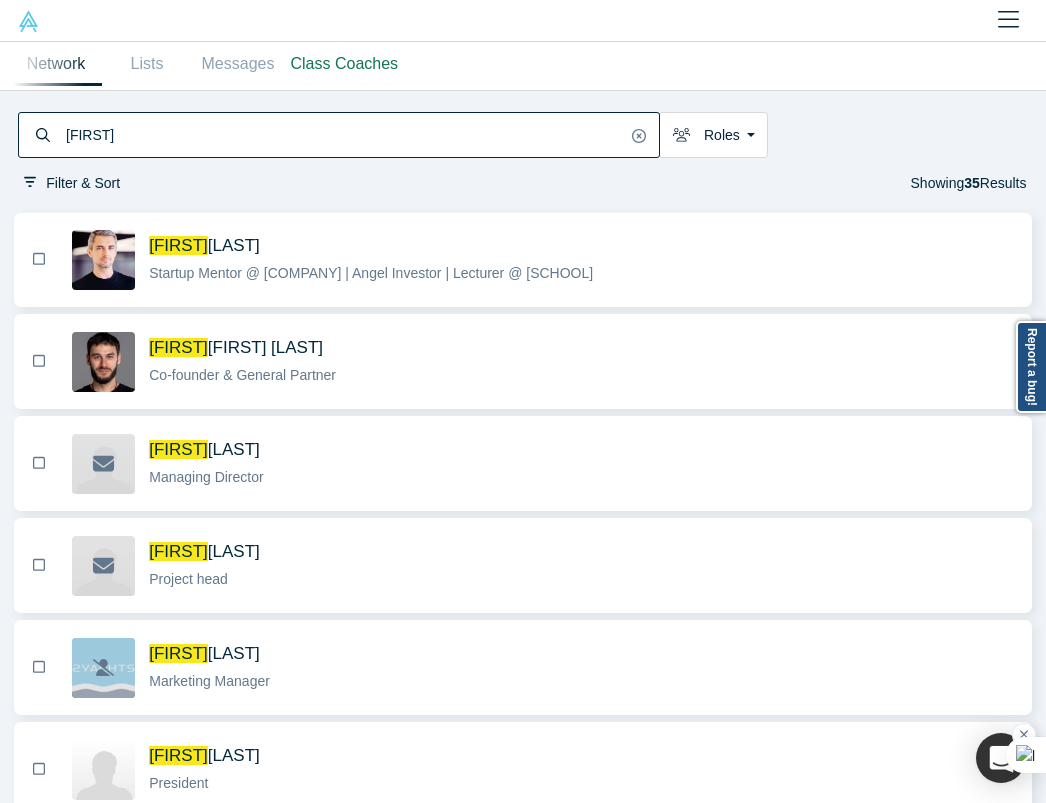 click on "[FIRST]" at bounding box center [178, 245] 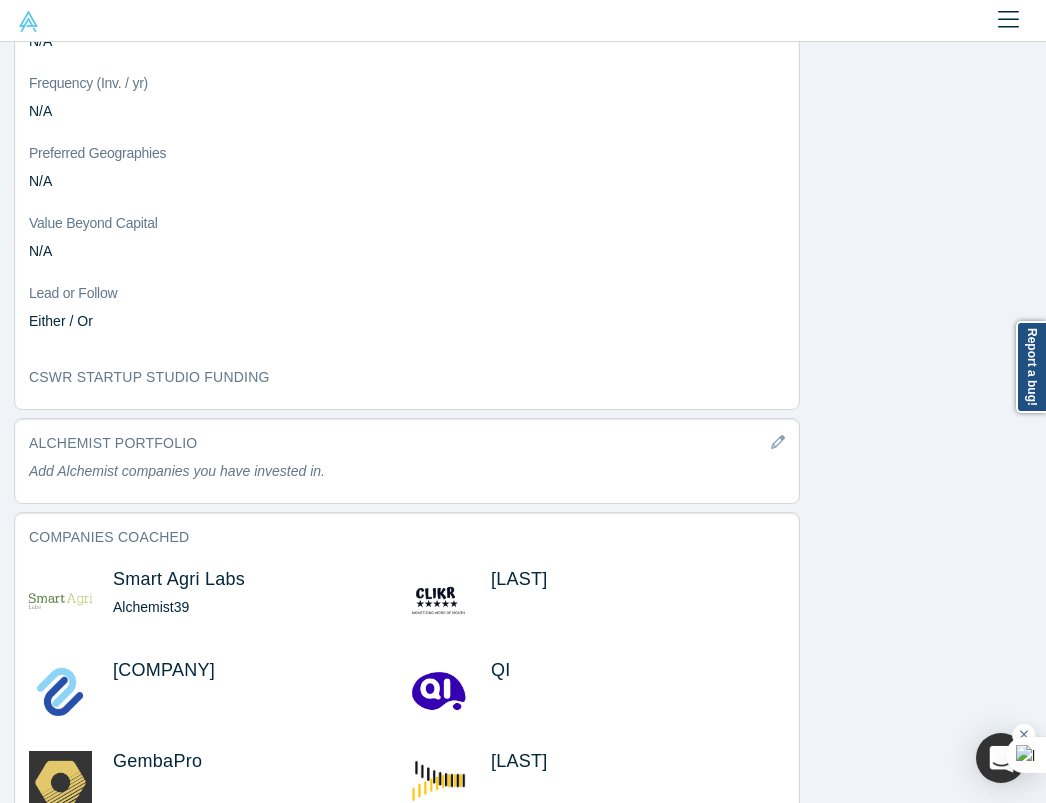scroll, scrollTop: 0, scrollLeft: 0, axis: both 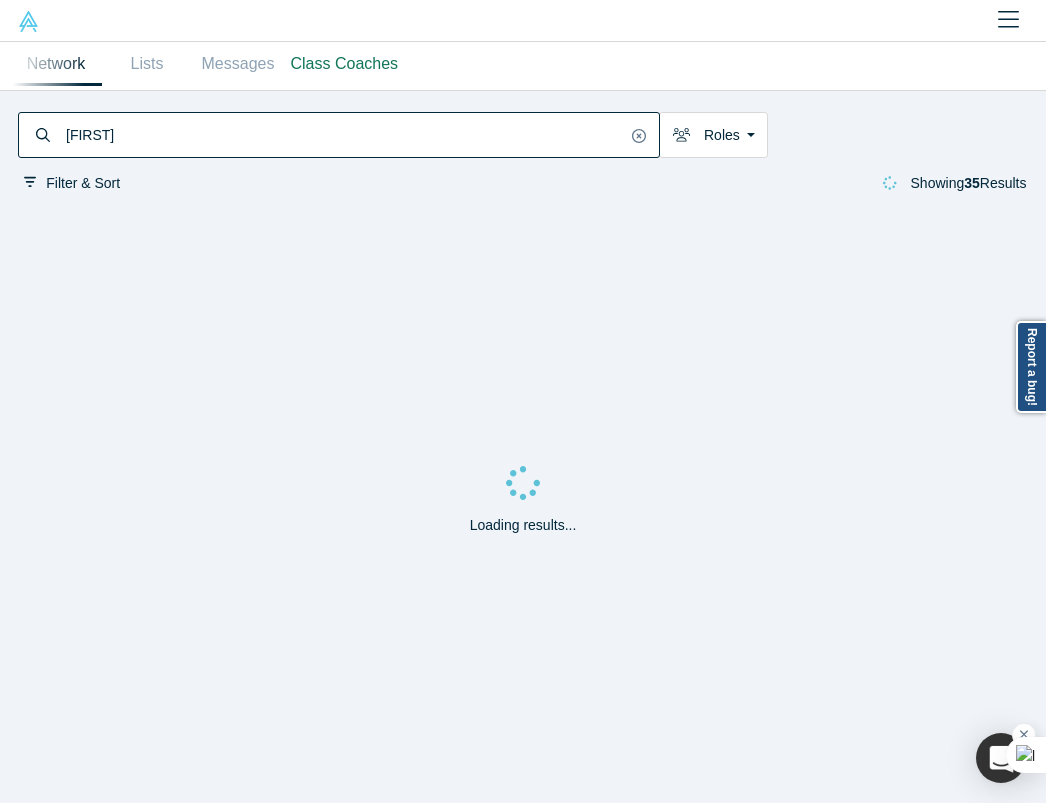click on "[FIRST]" at bounding box center [345, 135] 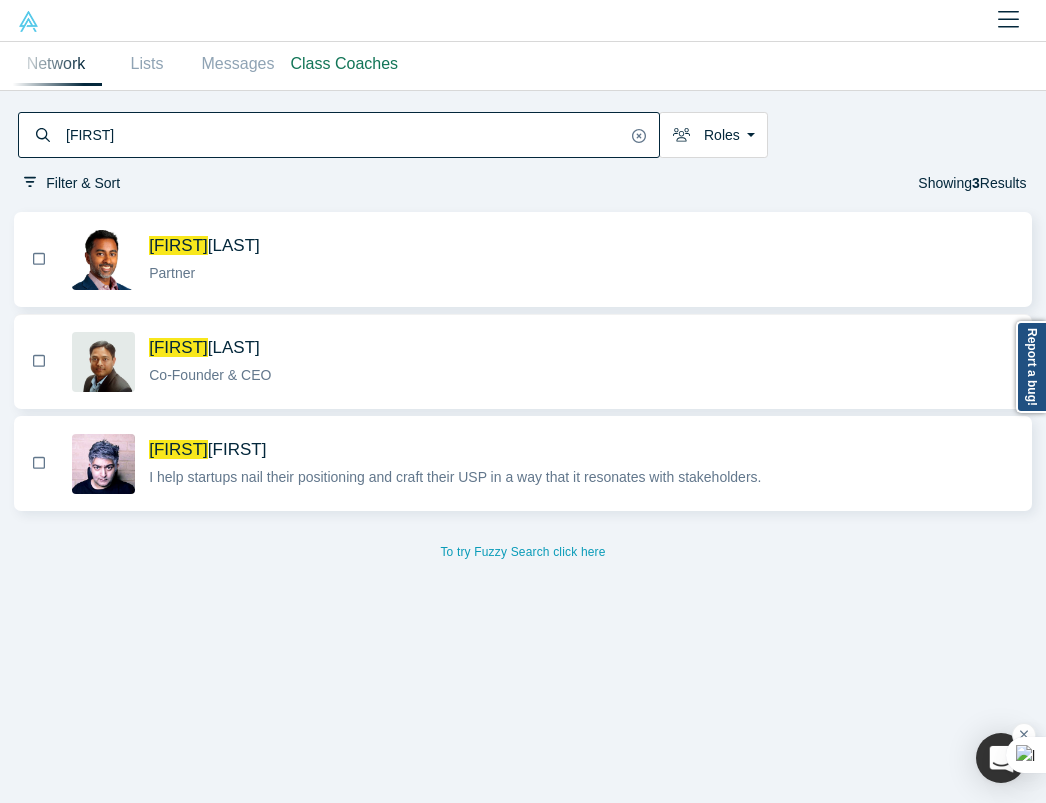 type on "[FIRST]" 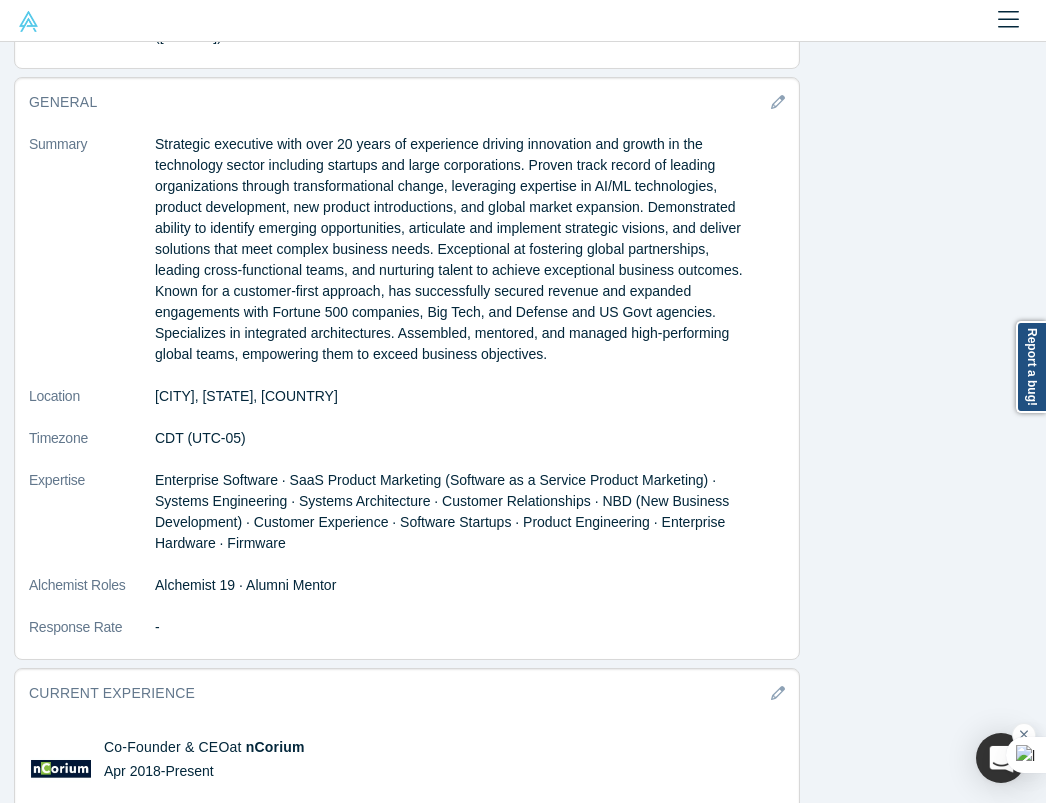 scroll, scrollTop: 0, scrollLeft: 0, axis: both 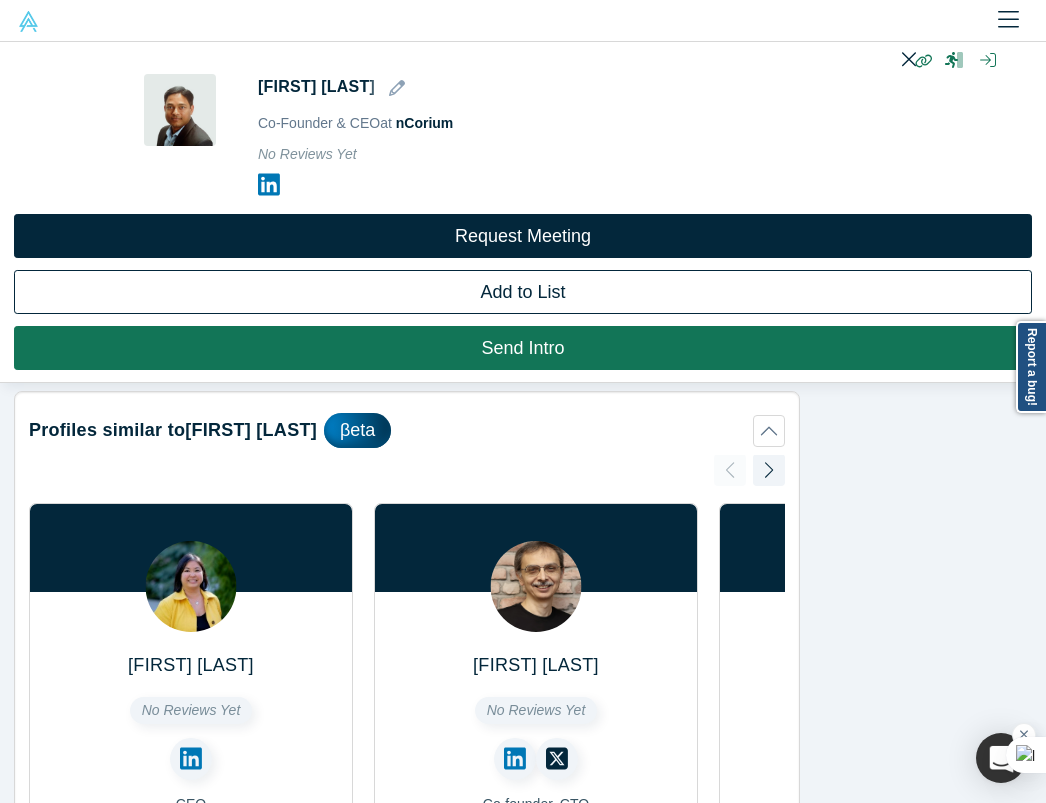 click on "Add to List" at bounding box center (523, 292) 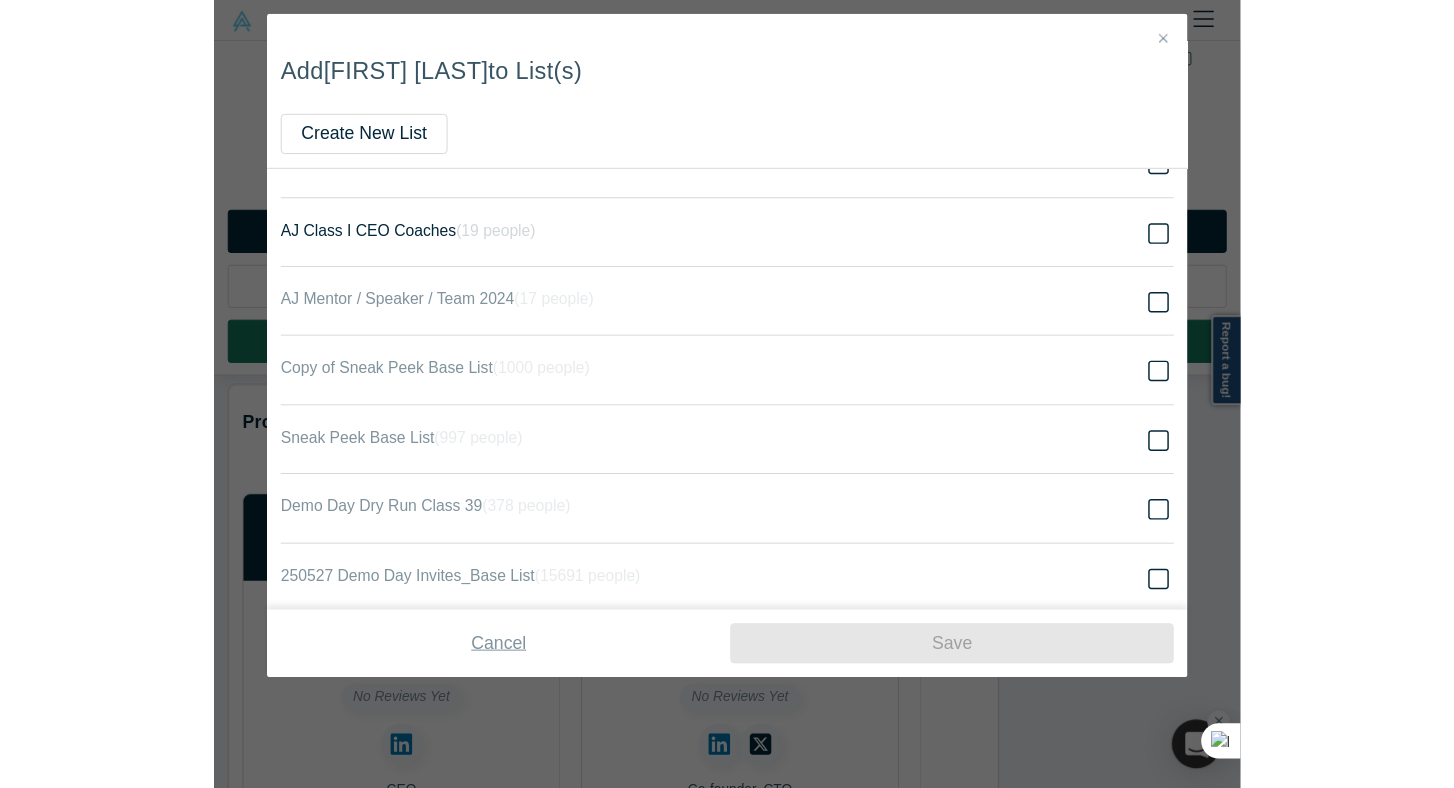 scroll, scrollTop: 0, scrollLeft: 0, axis: both 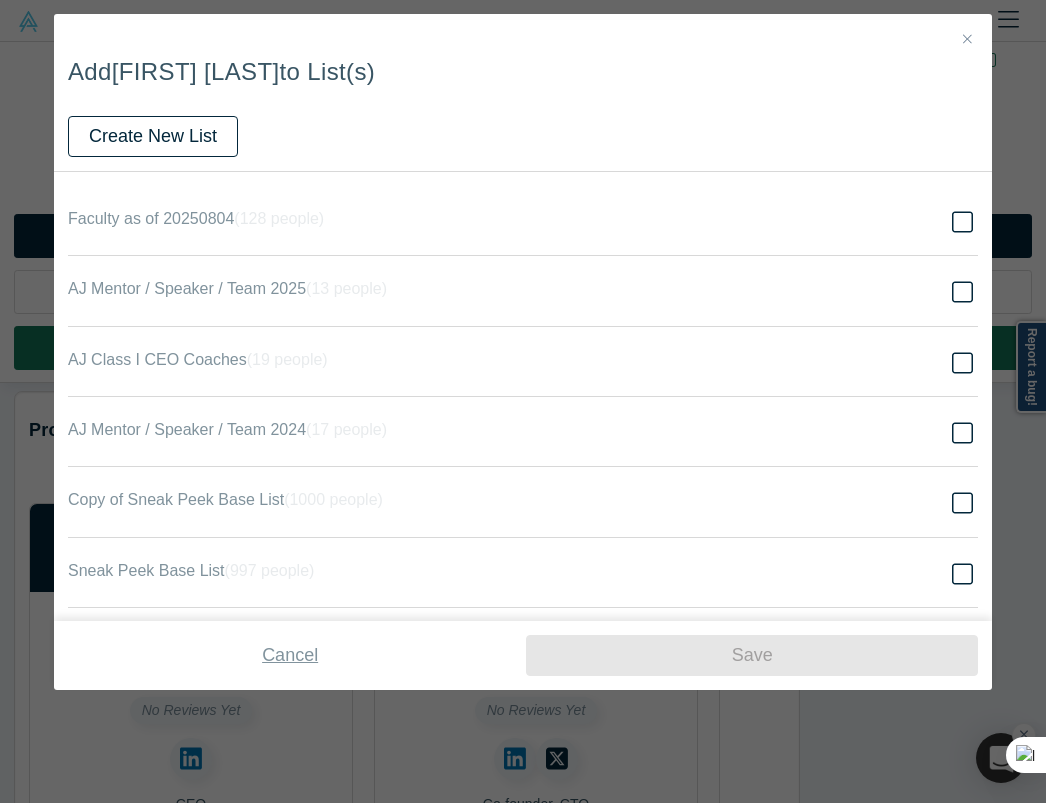 click on "Create New List" at bounding box center [153, 136] 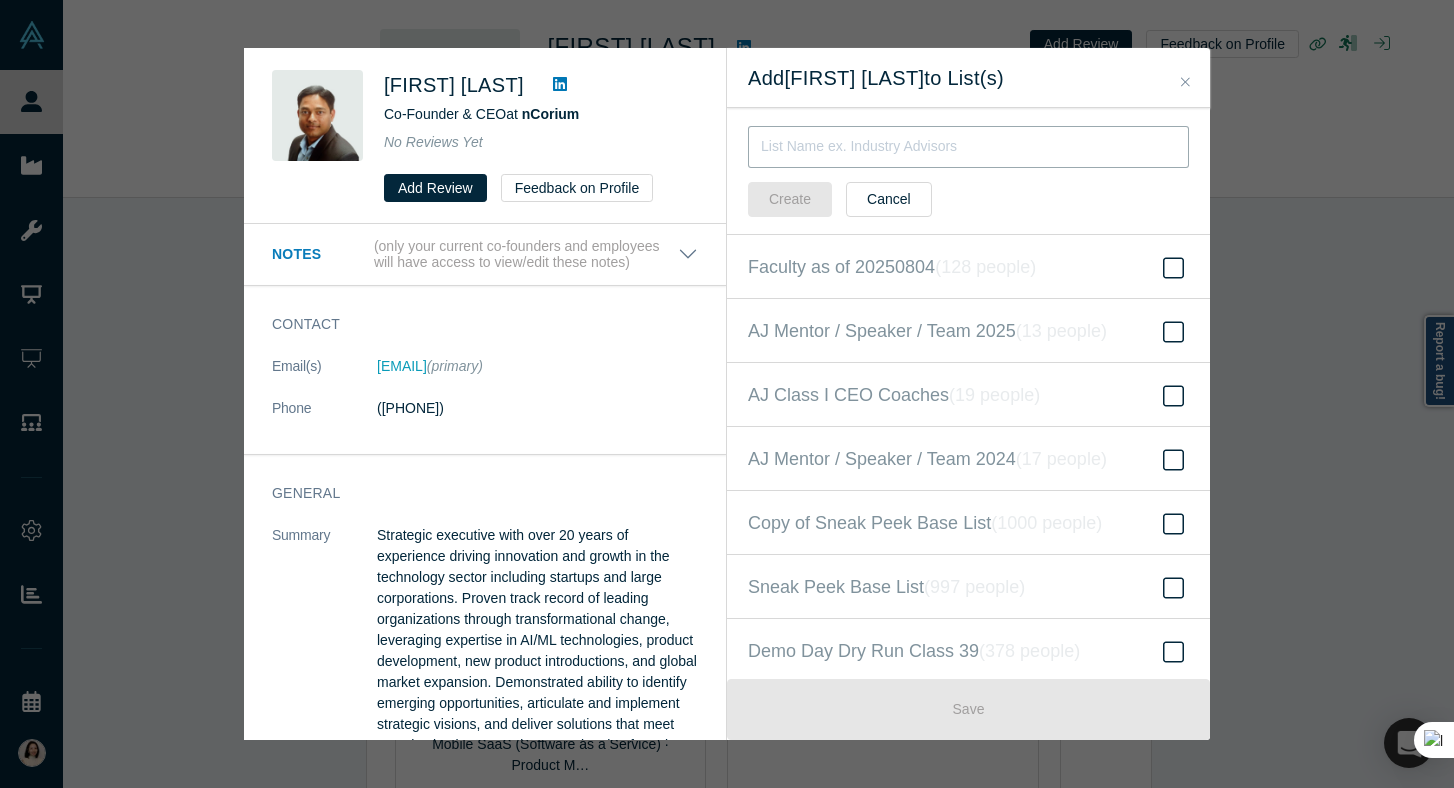 click at bounding box center [968, 147] 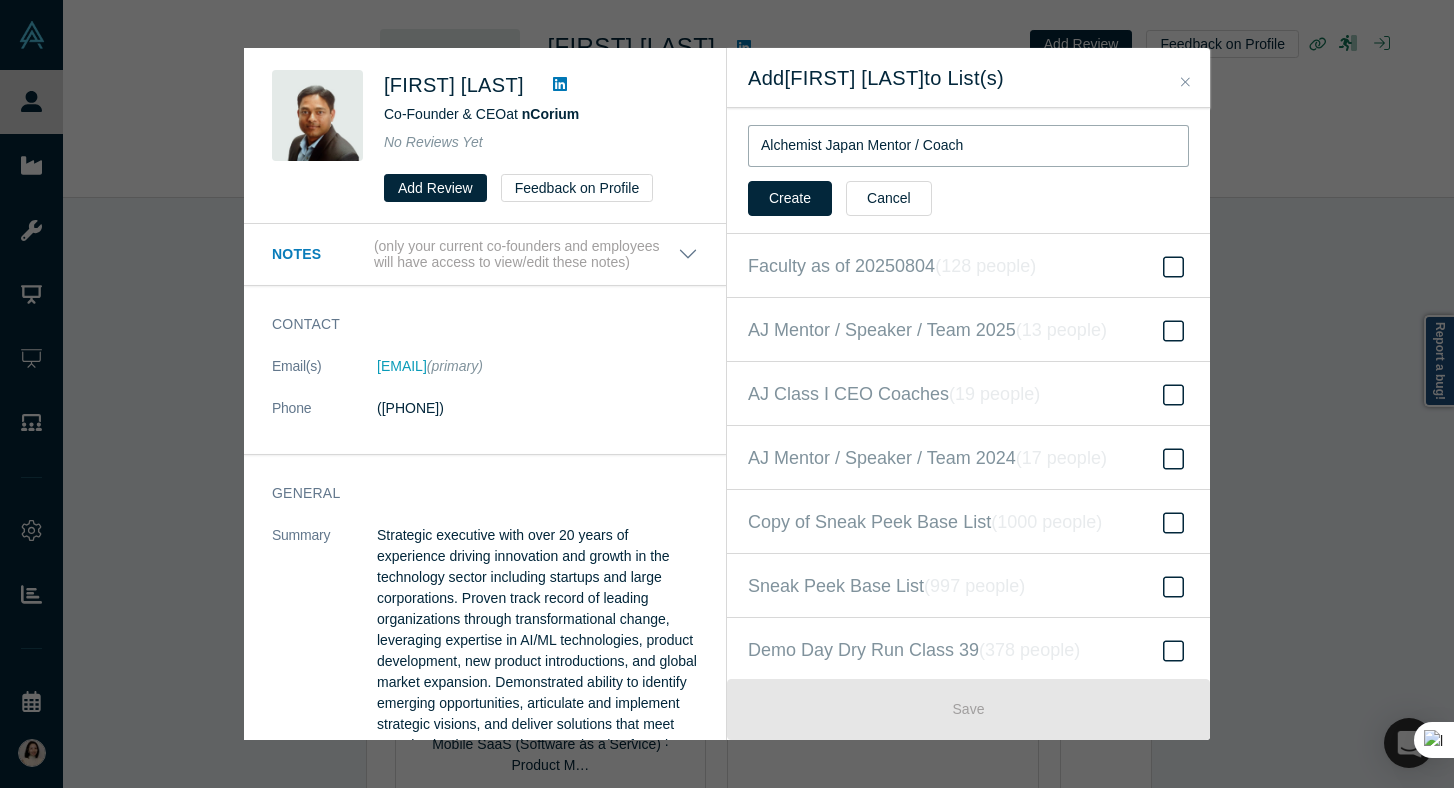 scroll, scrollTop: 0, scrollLeft: 0, axis: both 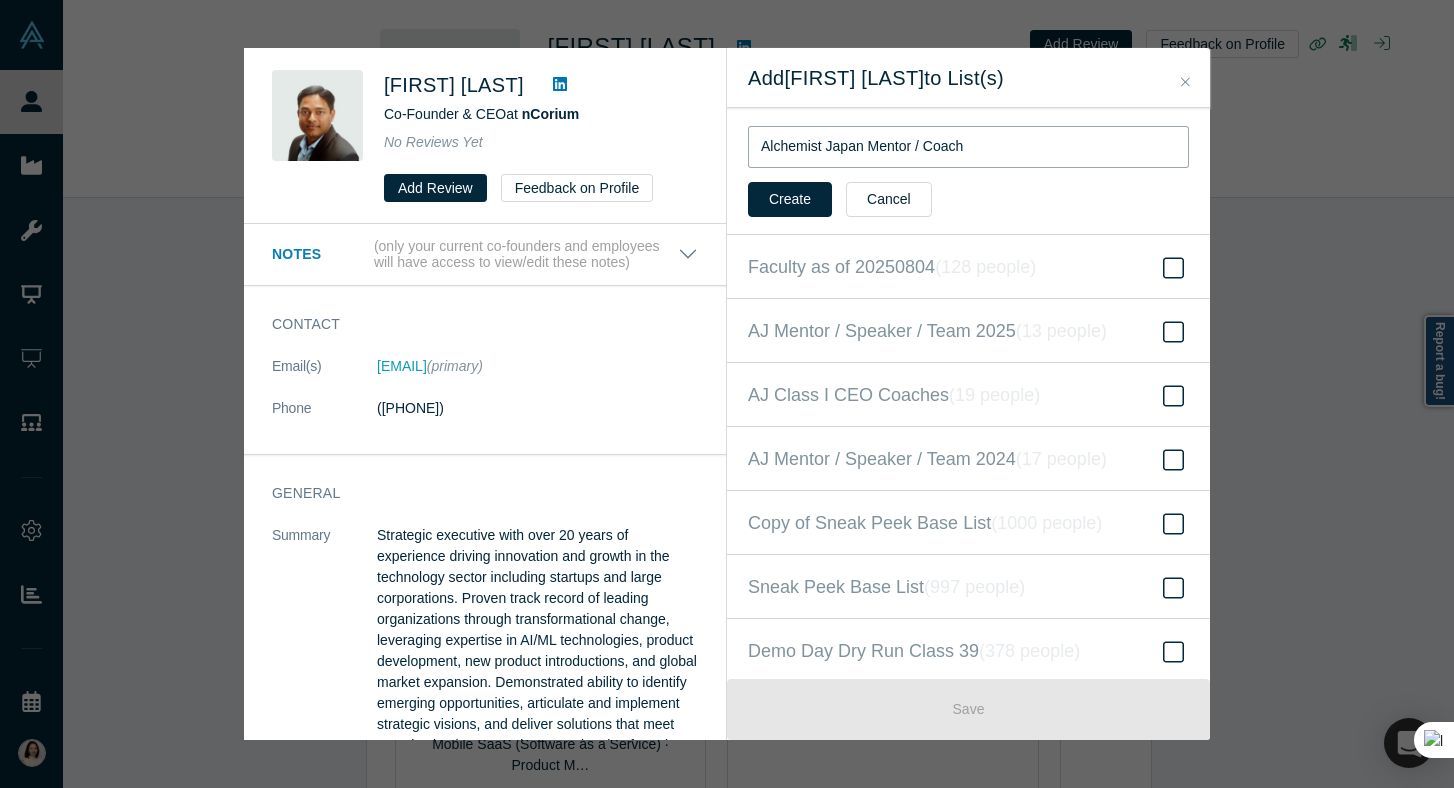 drag, startPoint x: 916, startPoint y: 149, endPoint x: 1021, endPoint y: 143, distance: 105.17129 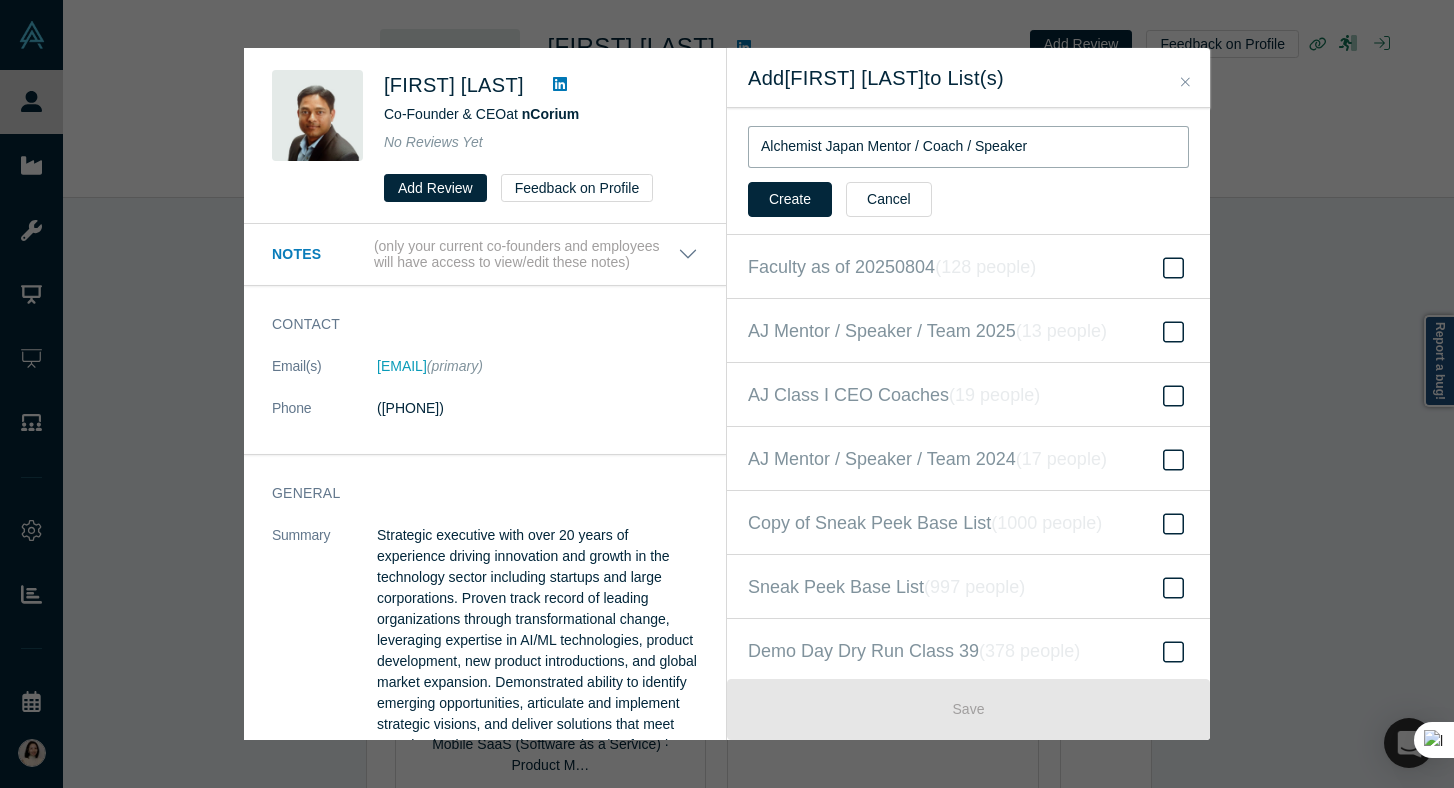 drag, startPoint x: 871, startPoint y: 148, endPoint x: 907, endPoint y: 146, distance: 36.05551 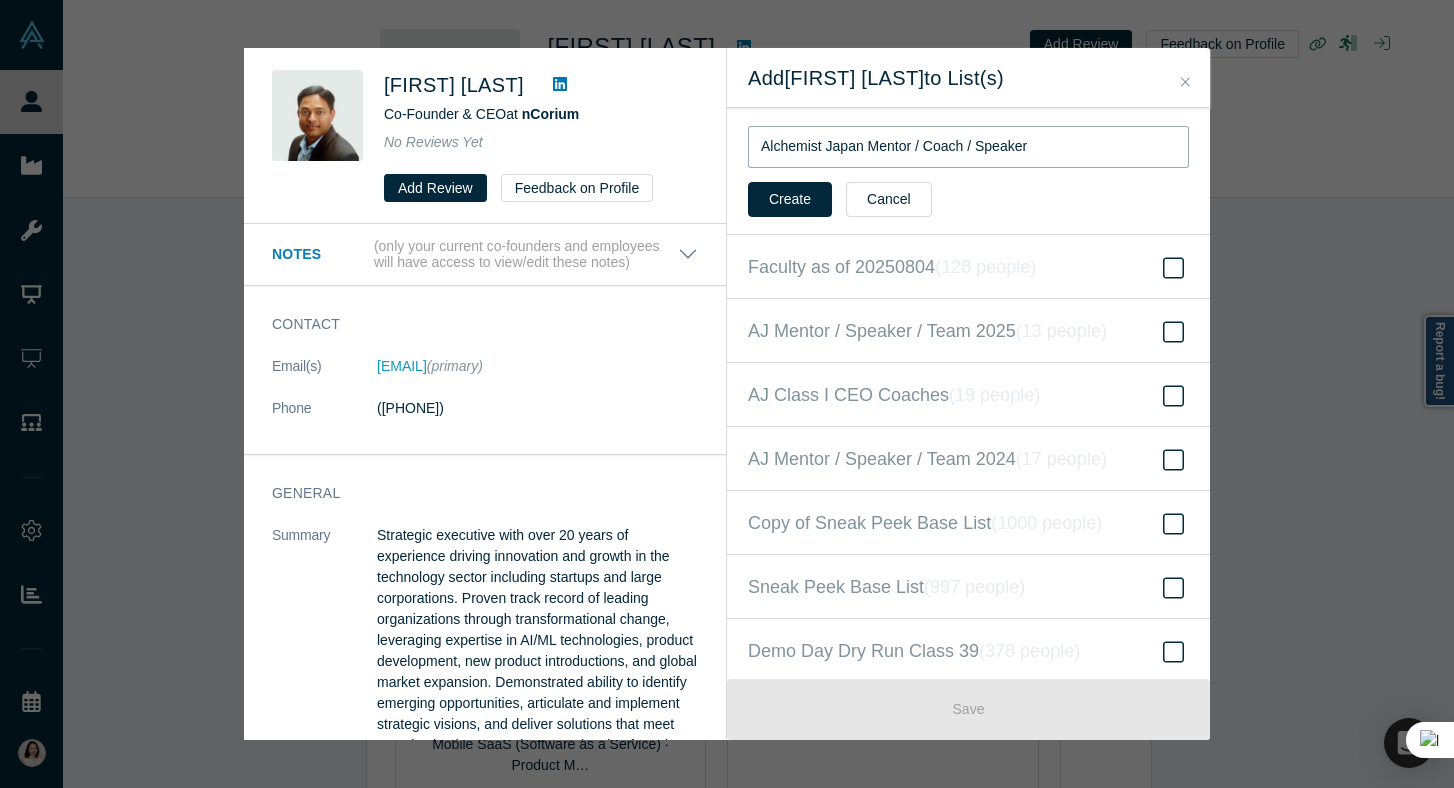 click on "Alchemist Japan Mentor / Coach / Speaker" at bounding box center (968, 147) 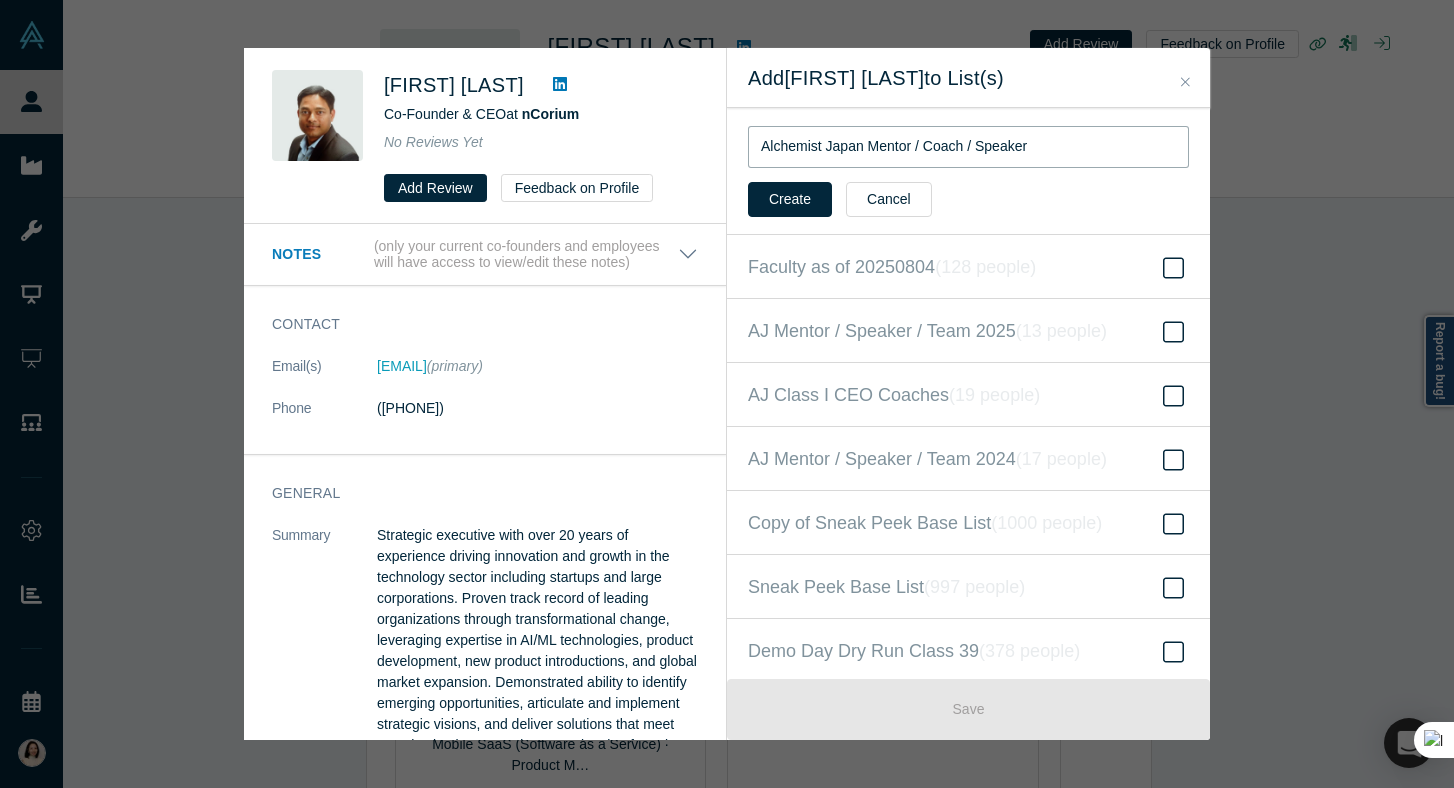 drag, startPoint x: 916, startPoint y: 149, endPoint x: 943, endPoint y: 150, distance: 27.018513 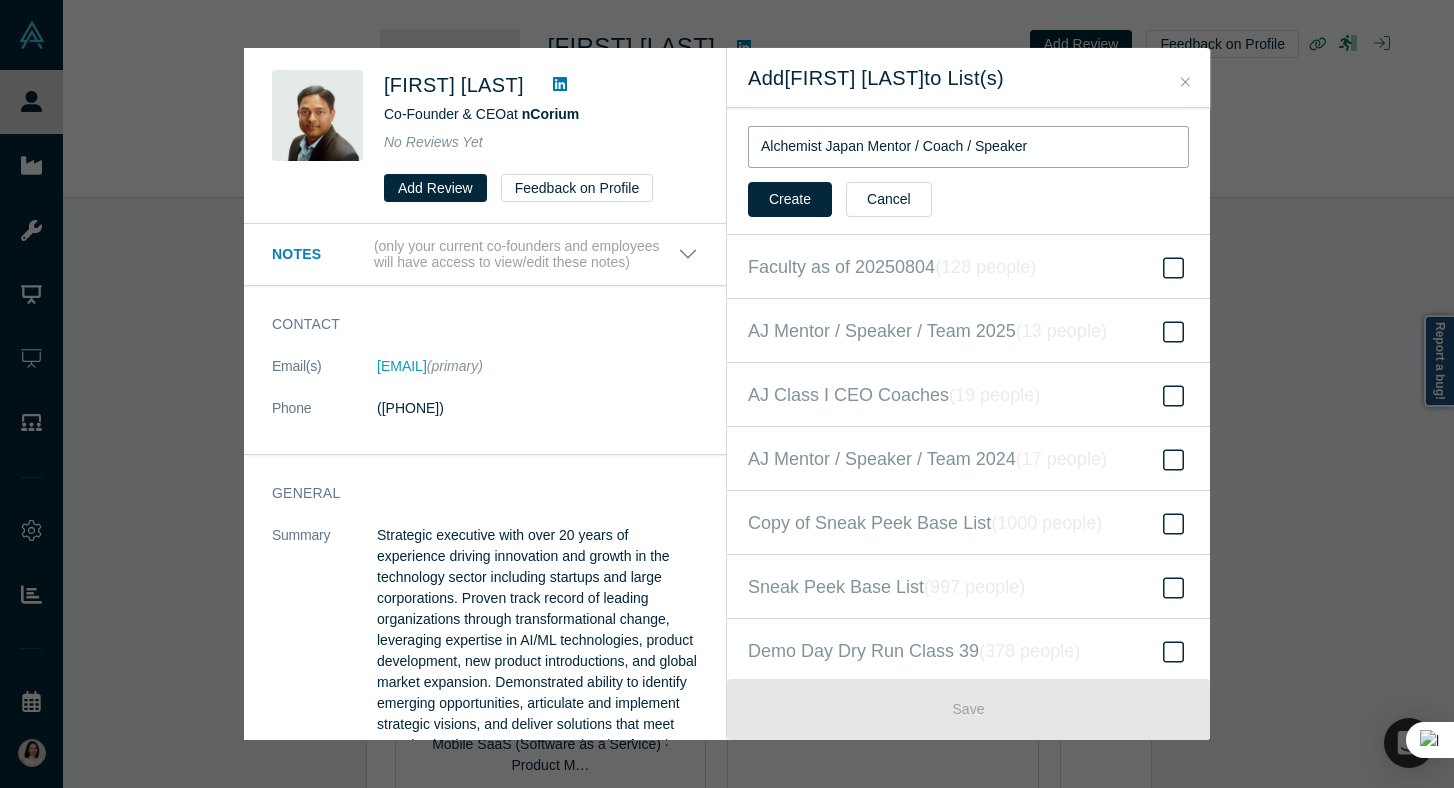 click on "Alchemist Japan Mentor / Coach / Speaker" at bounding box center [968, 147] 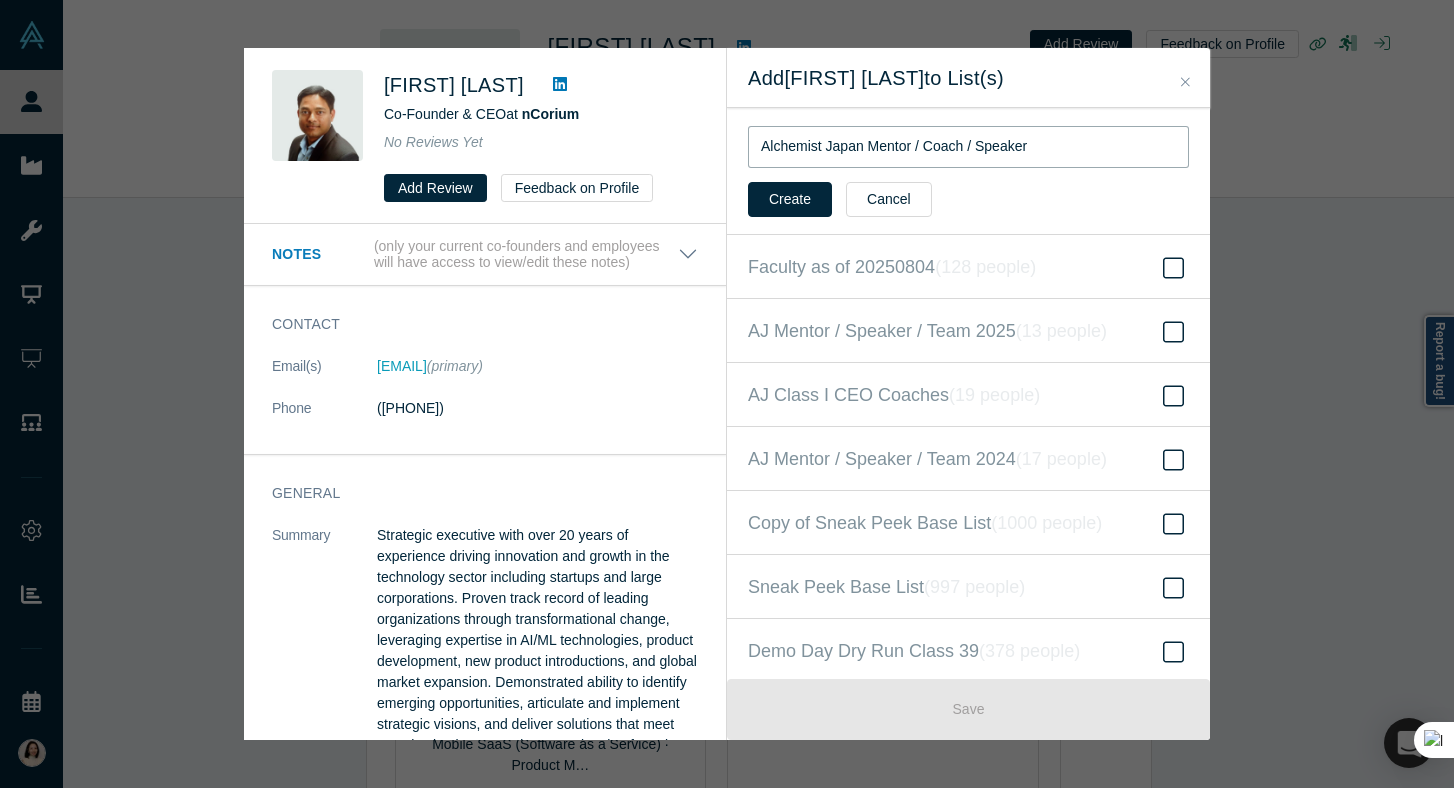 click on "Alchemist Japan Mentor / Coach / Speaker" at bounding box center [968, 147] 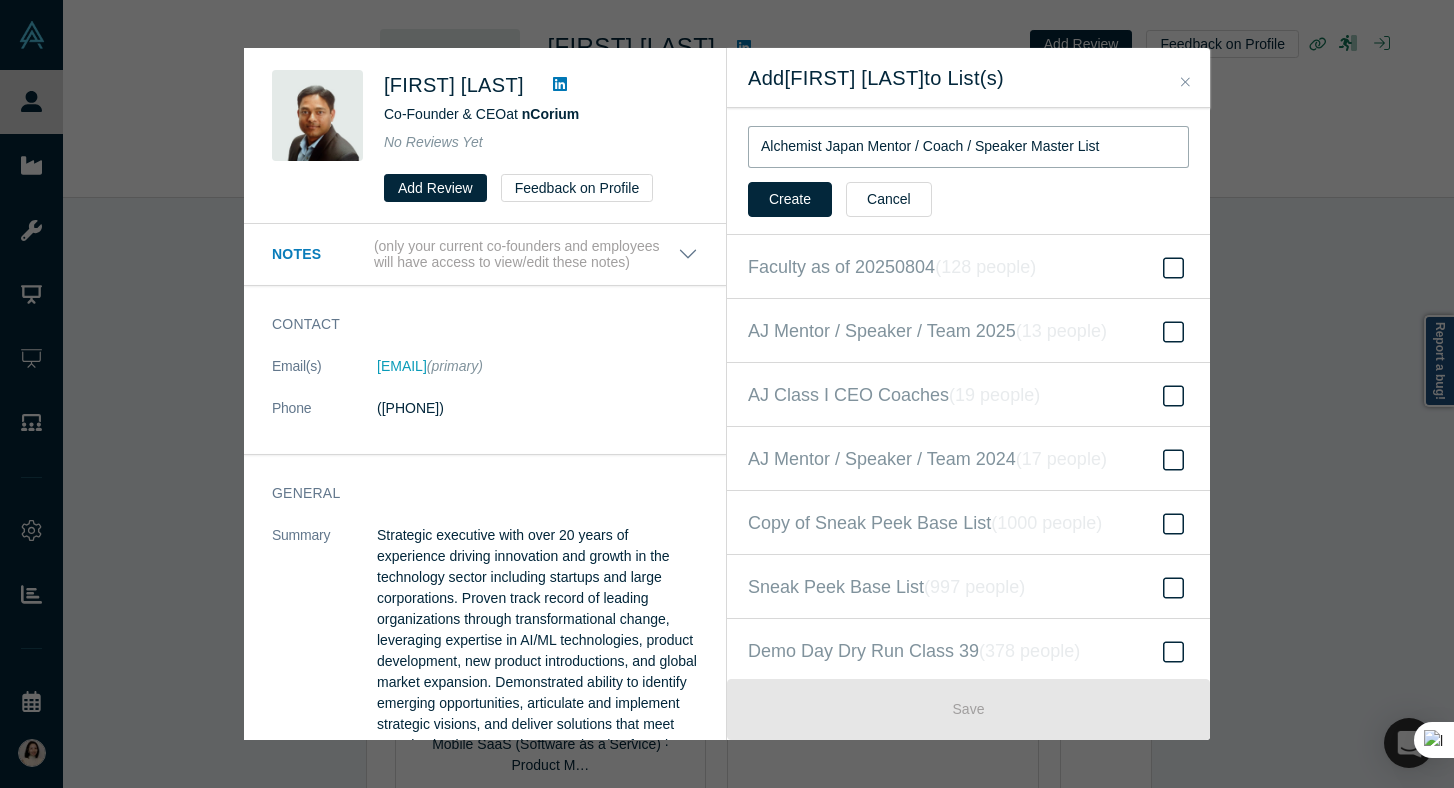drag, startPoint x: 866, startPoint y: 146, endPoint x: 1034, endPoint y: 151, distance: 168.07439 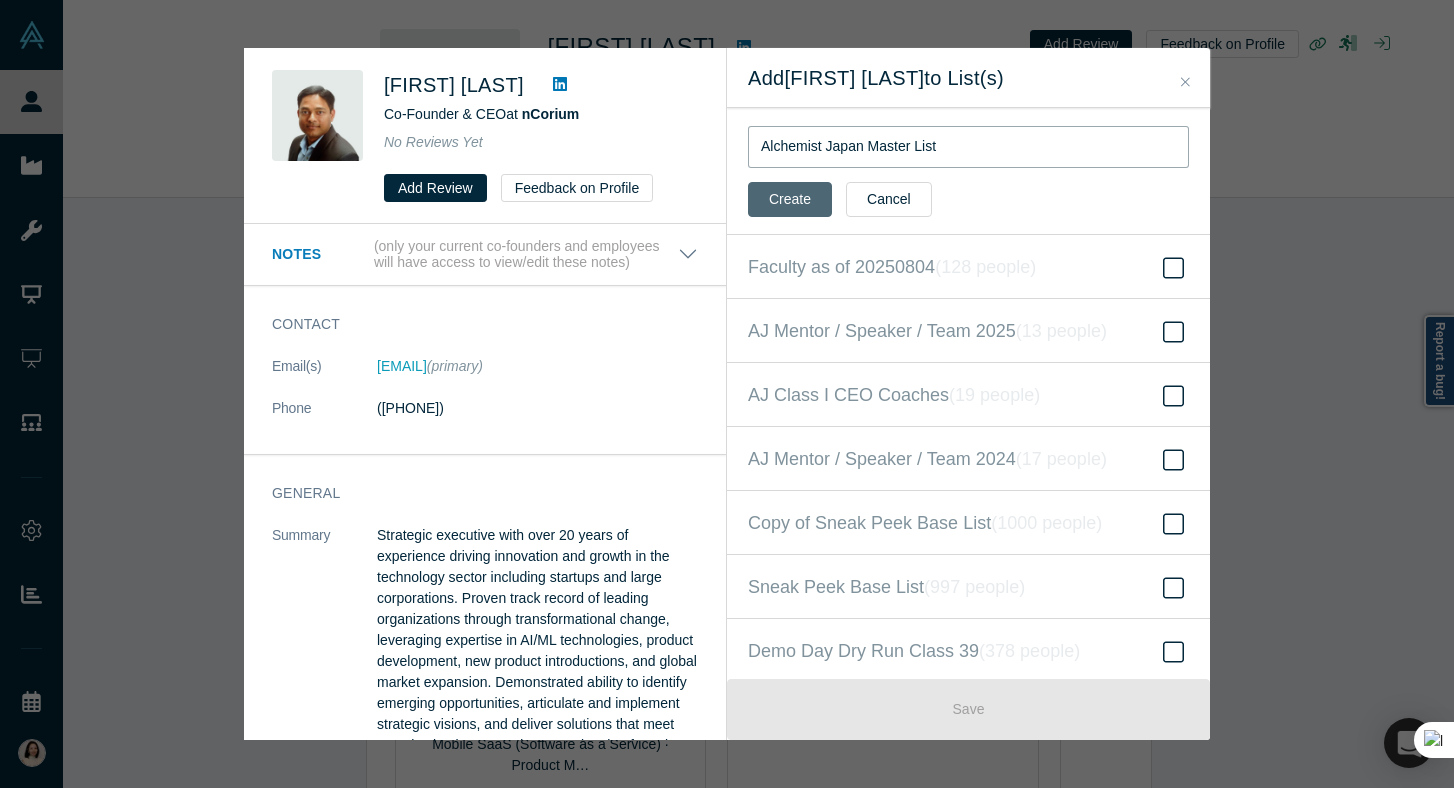 type on "Alchemist Japan Master List" 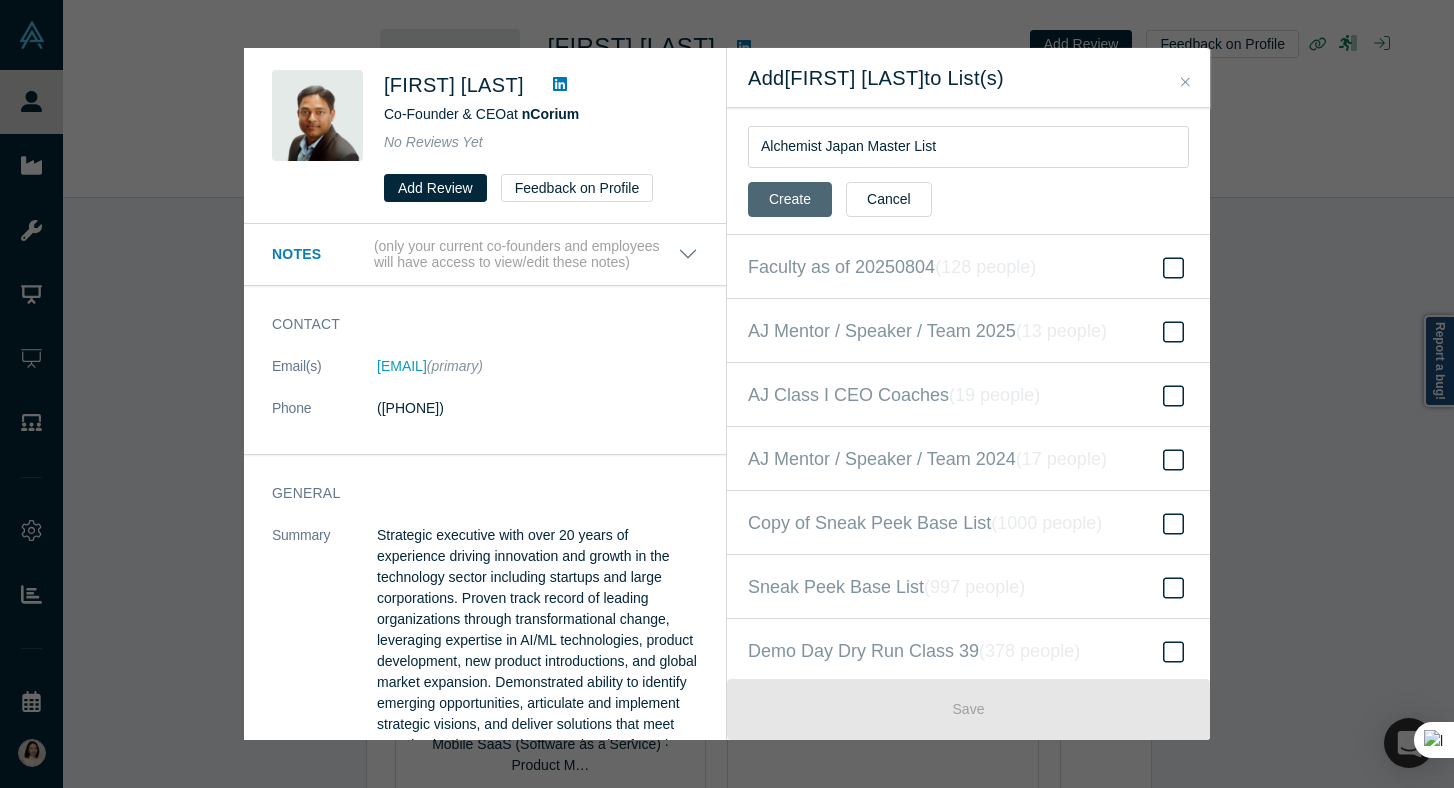 click on "Create" at bounding box center [790, 199] 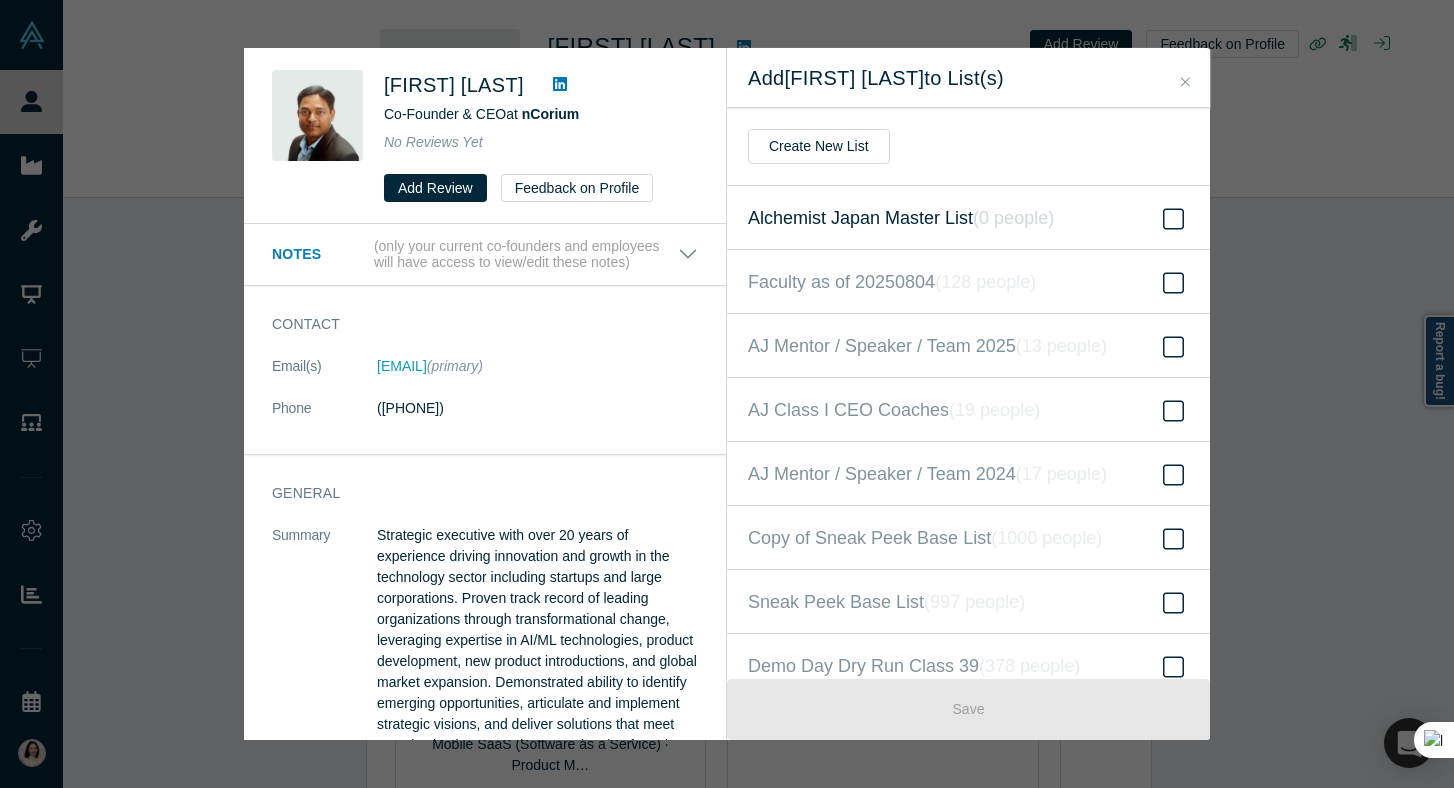 click on "( 0 people )" at bounding box center (1013, 218) 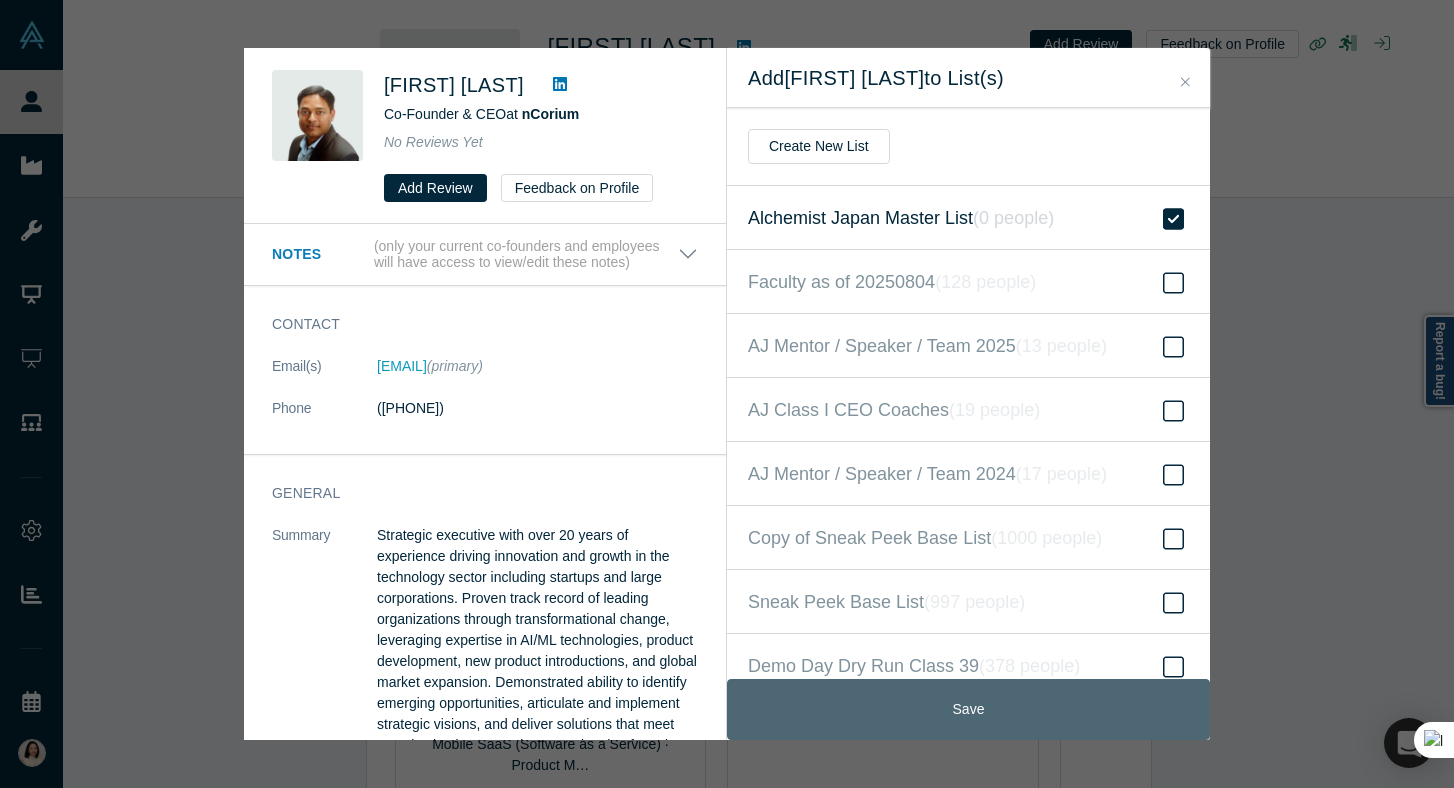 click on "Save" at bounding box center (968, 709) 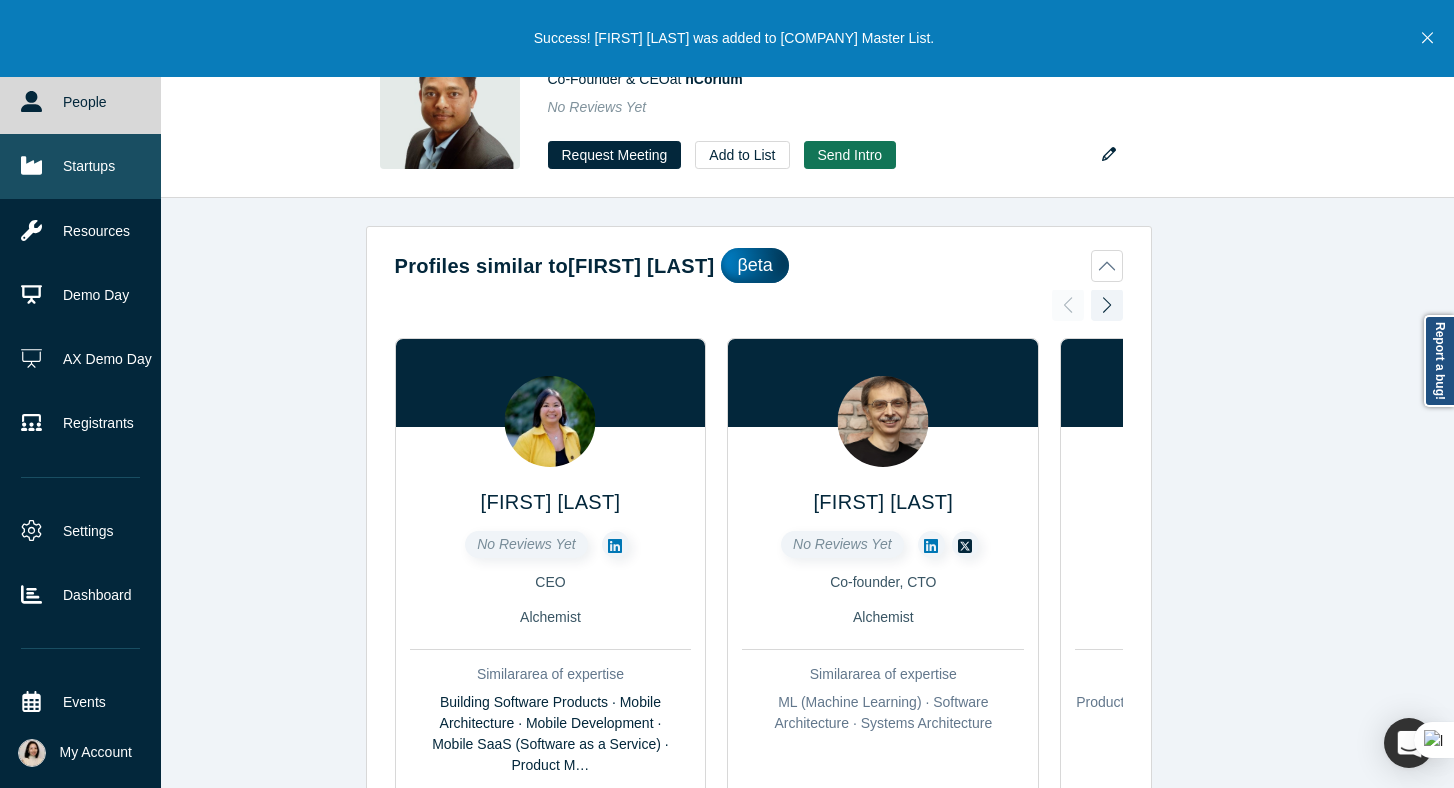 click on "Startups" at bounding box center [80, 166] 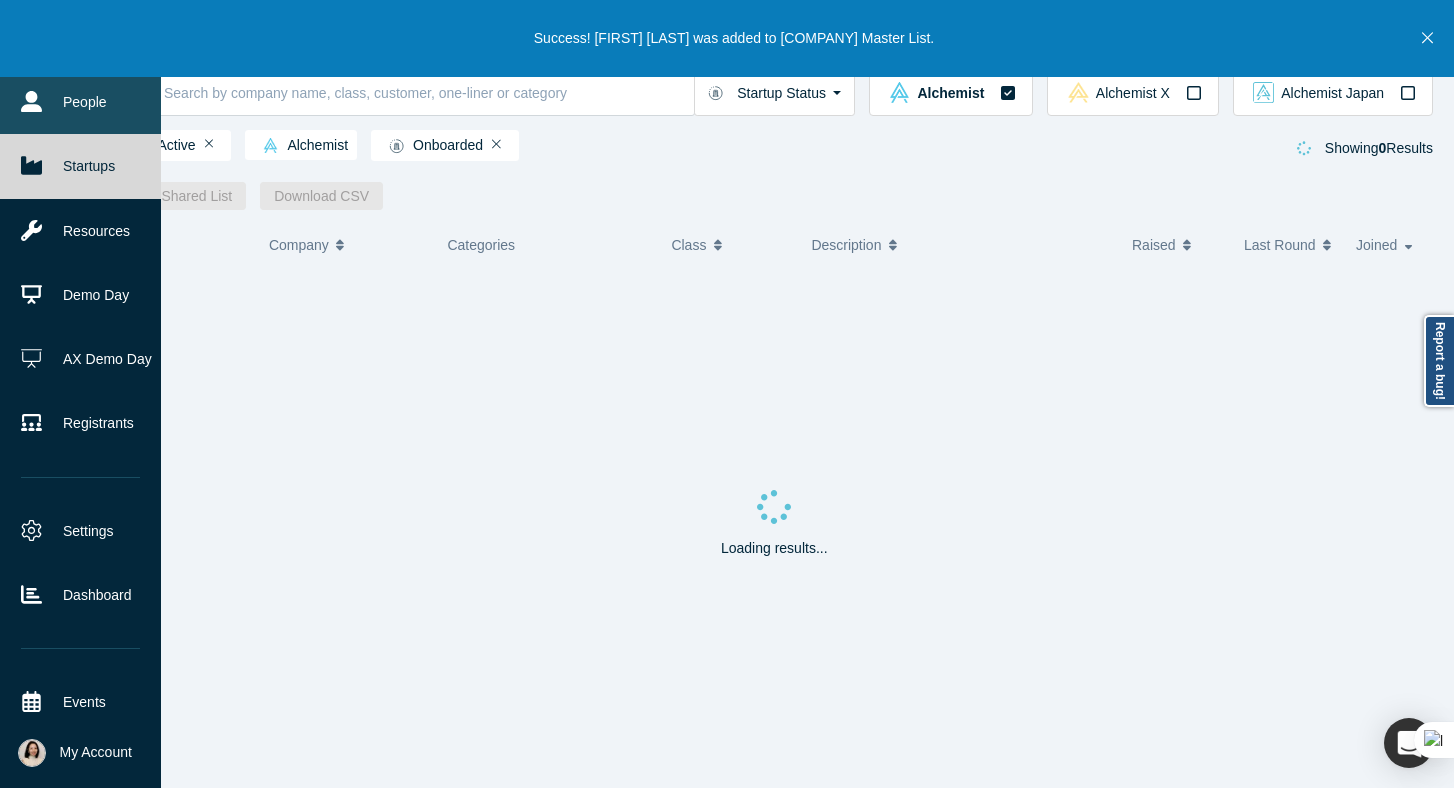 click on "People" at bounding box center (80, 102) 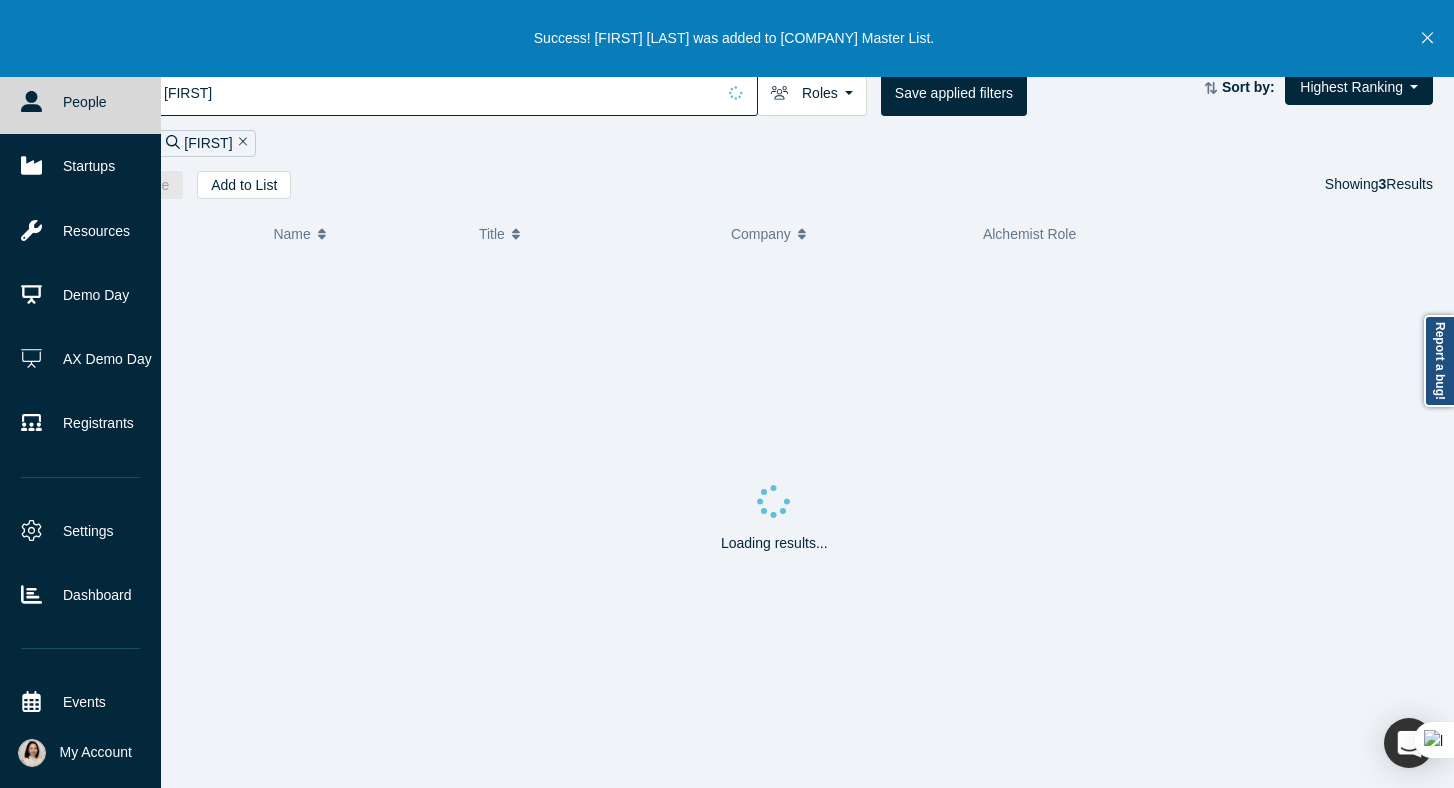 click 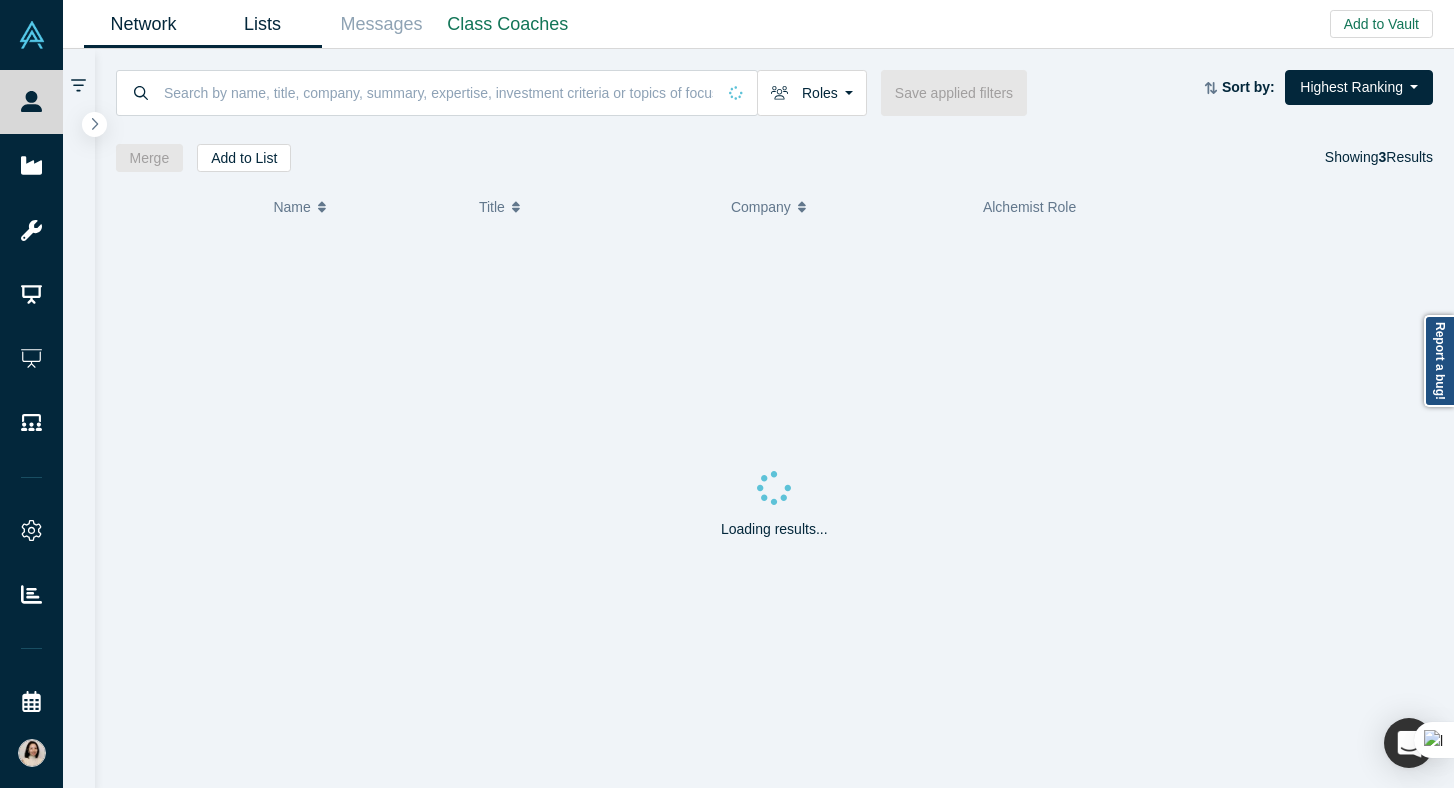 click on "Lists" at bounding box center (262, 24) 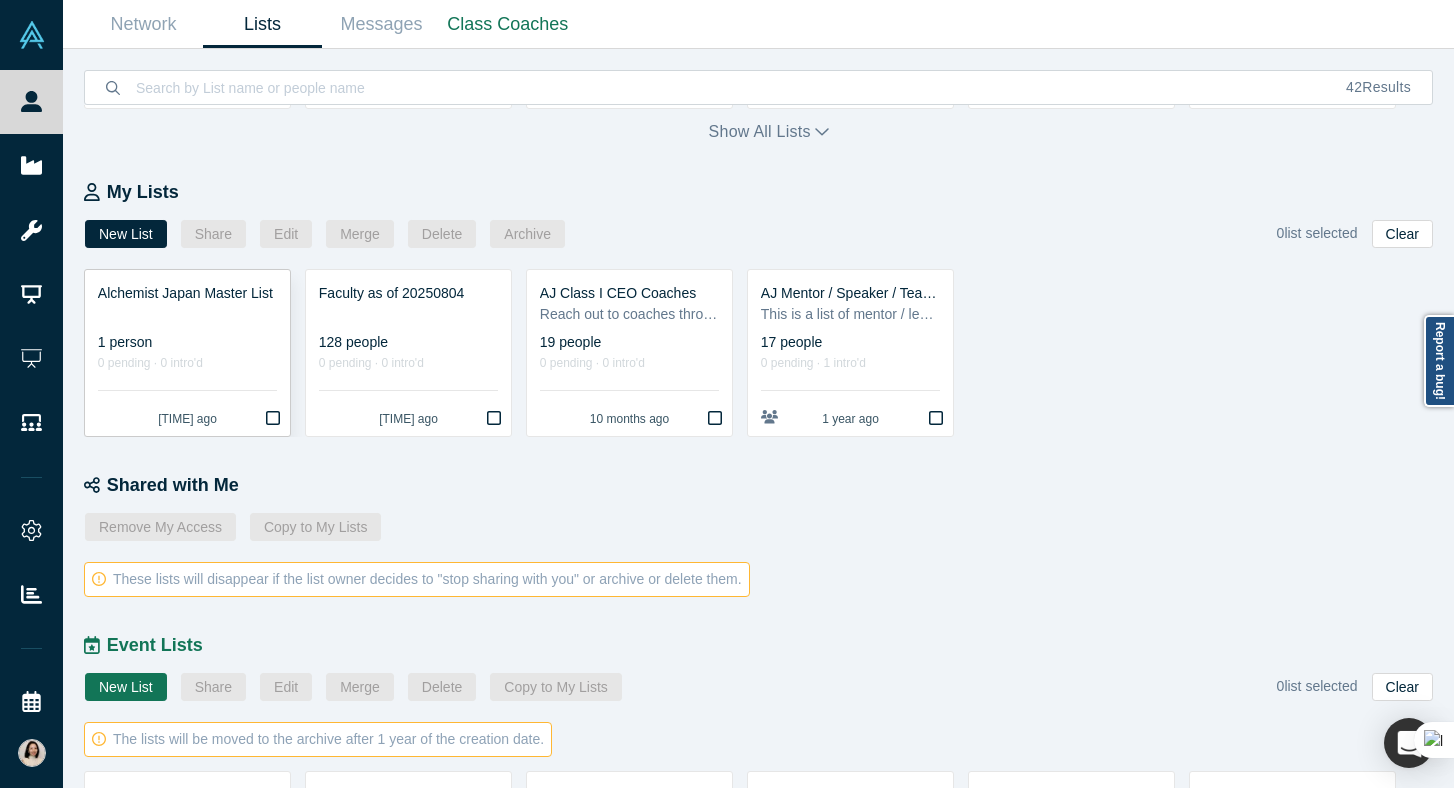 scroll, scrollTop: 562, scrollLeft: 0, axis: vertical 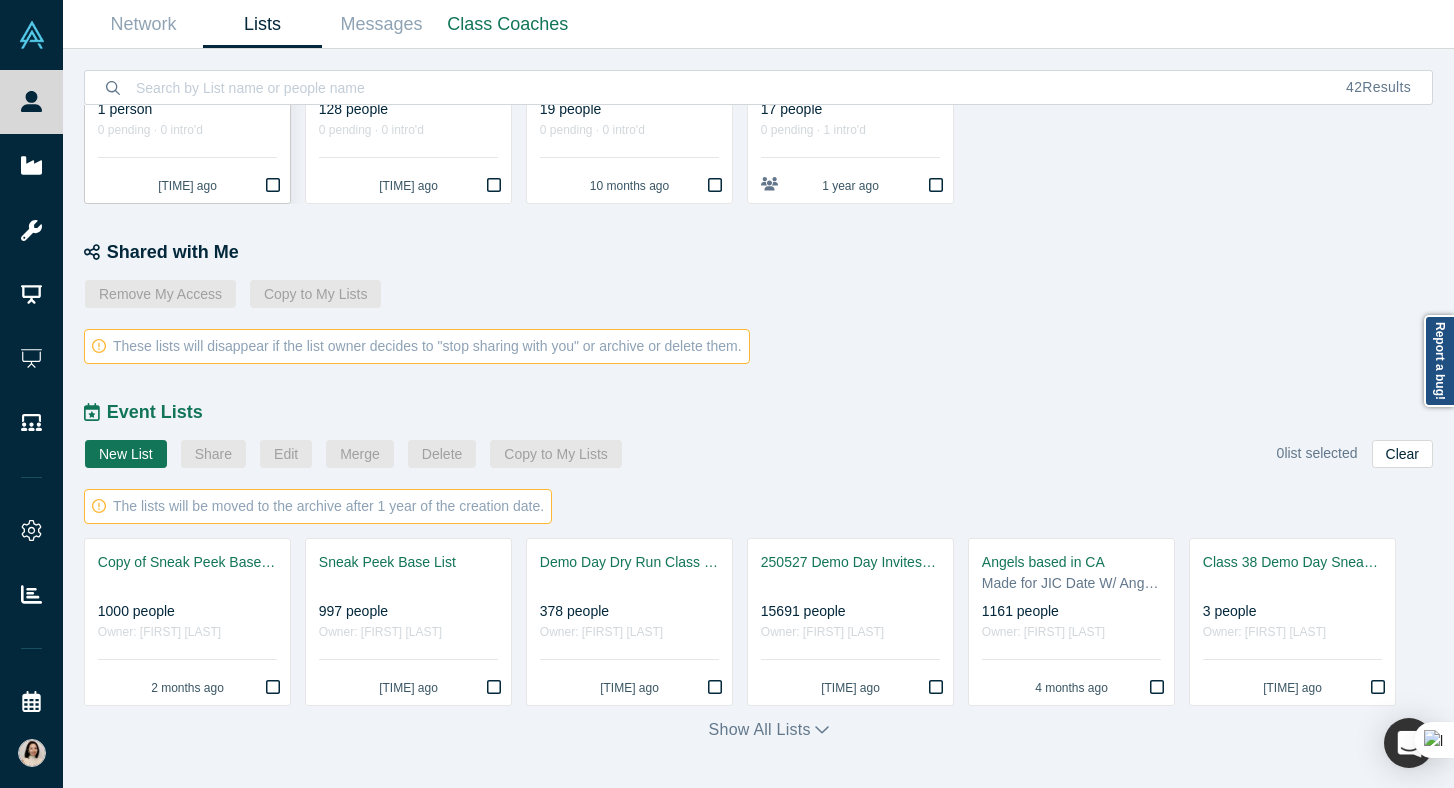 click 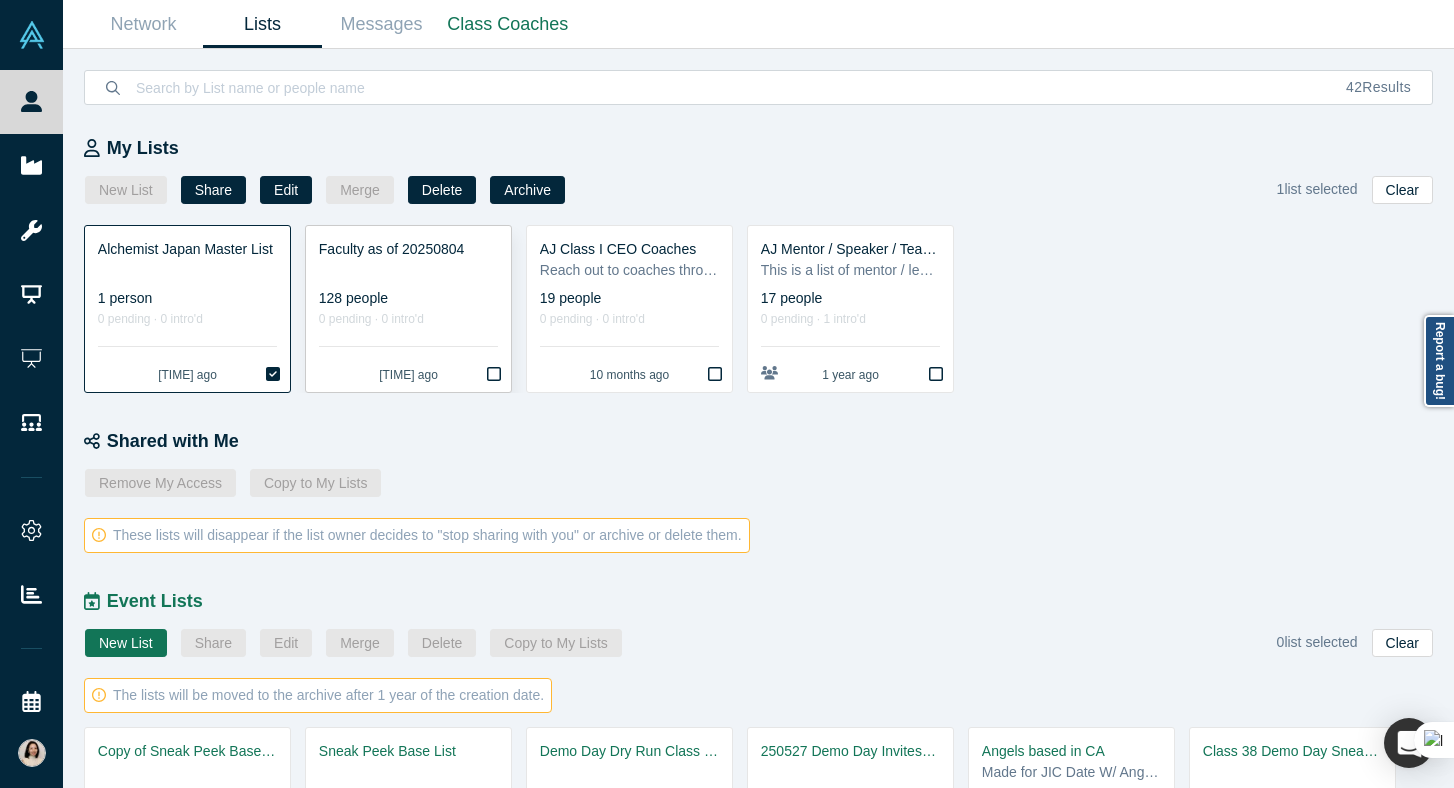 scroll, scrollTop: 359, scrollLeft: 0, axis: vertical 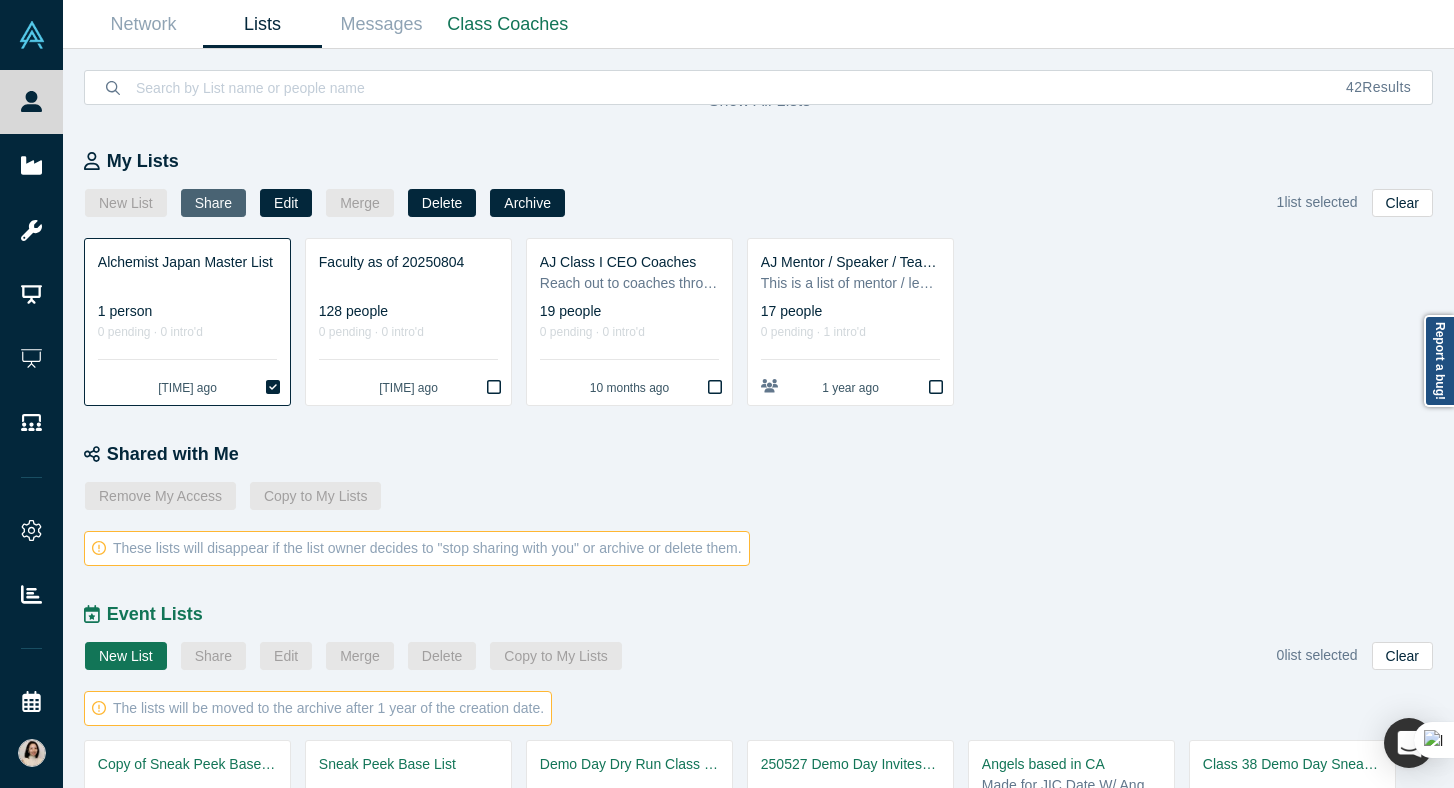 click on "Share" at bounding box center [213, 203] 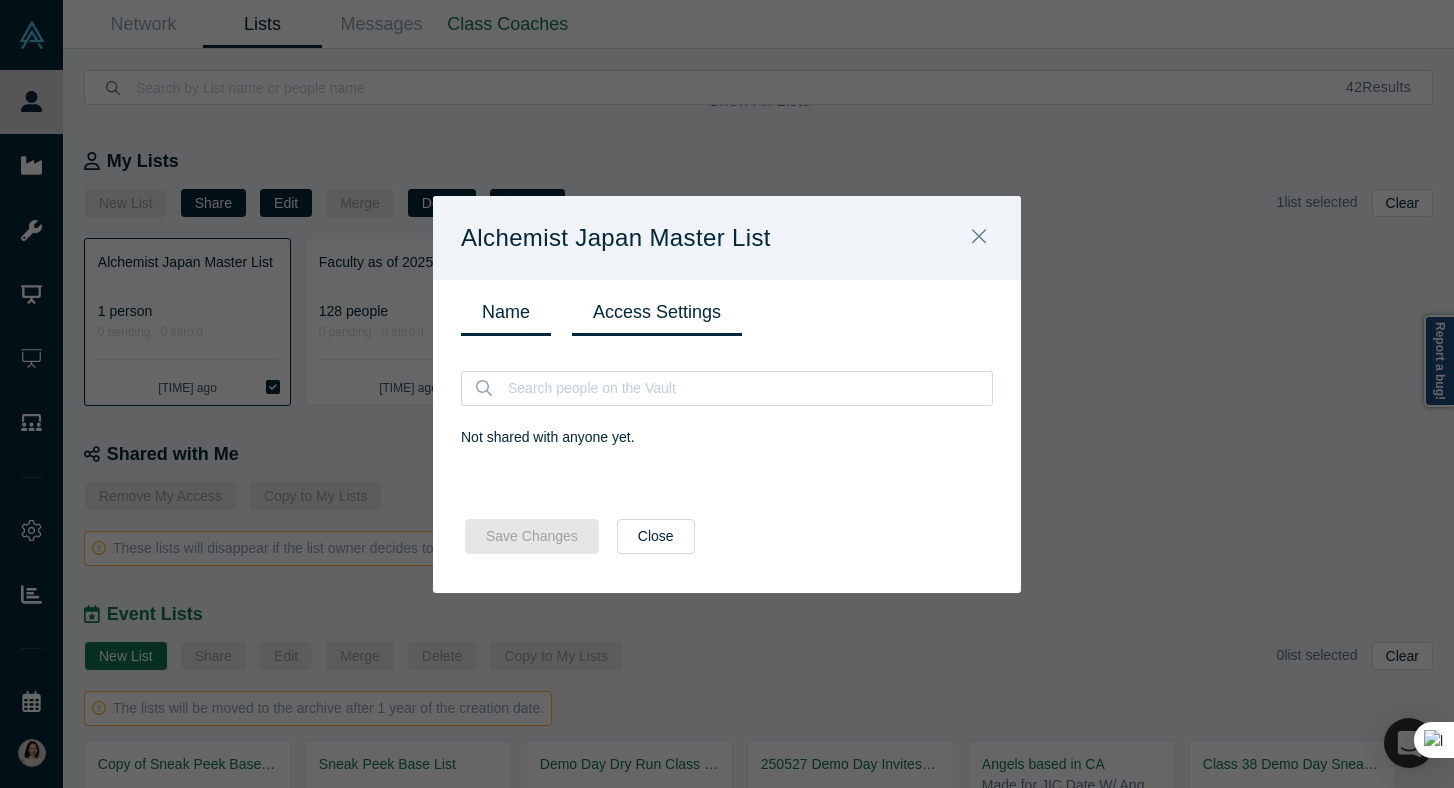 click on "Name" at bounding box center (506, 312) 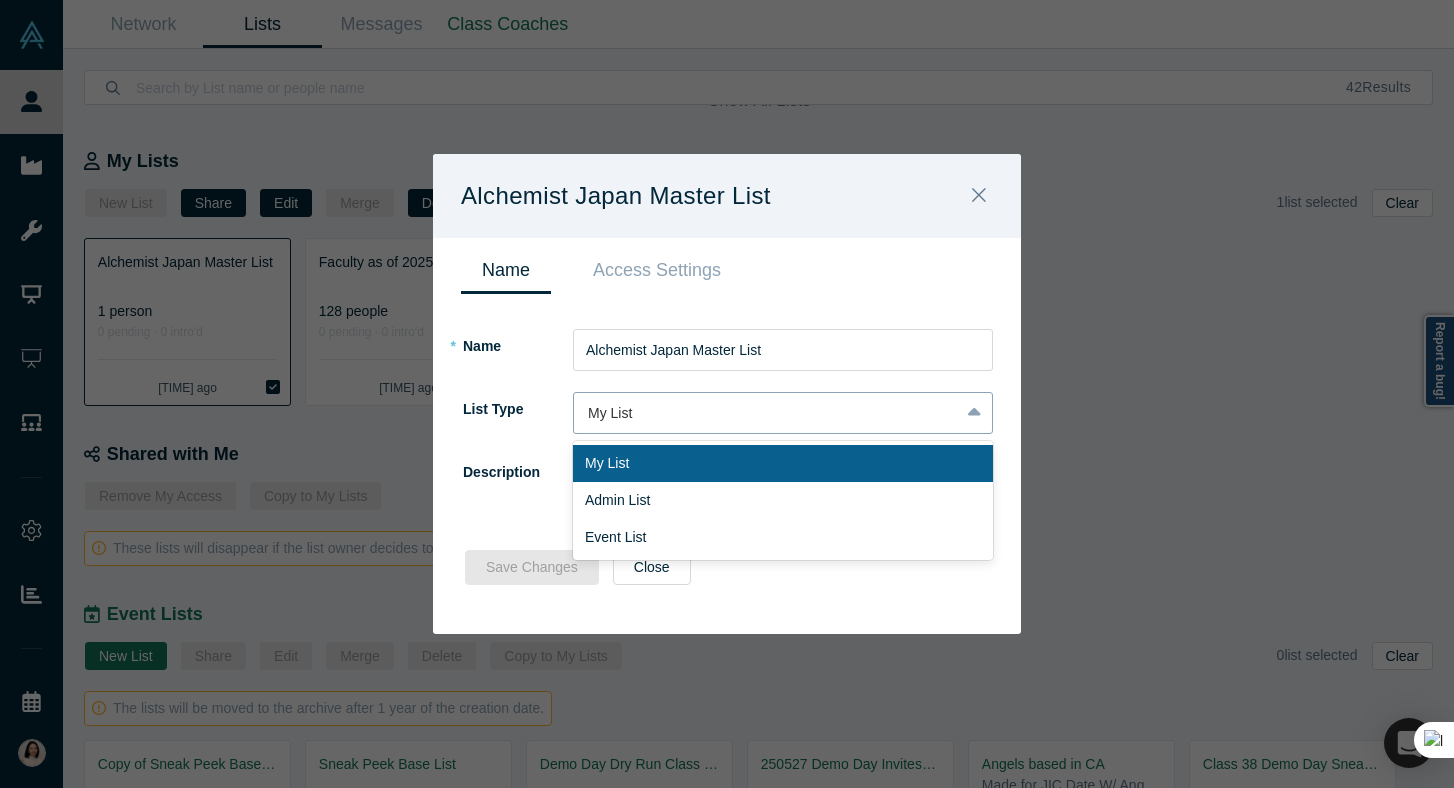 click on "My List" at bounding box center (766, 413) 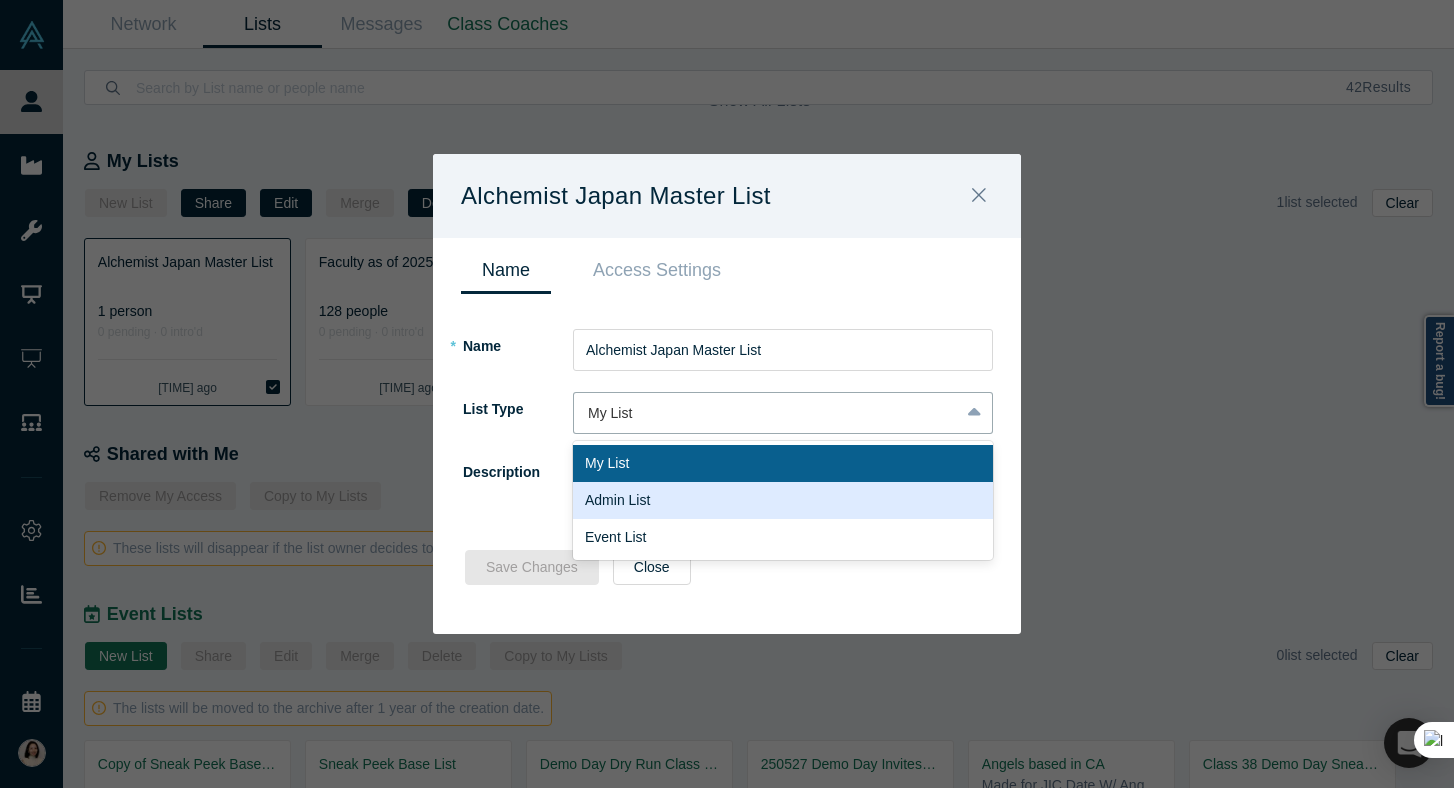 click on "Admin List" at bounding box center (783, 500) 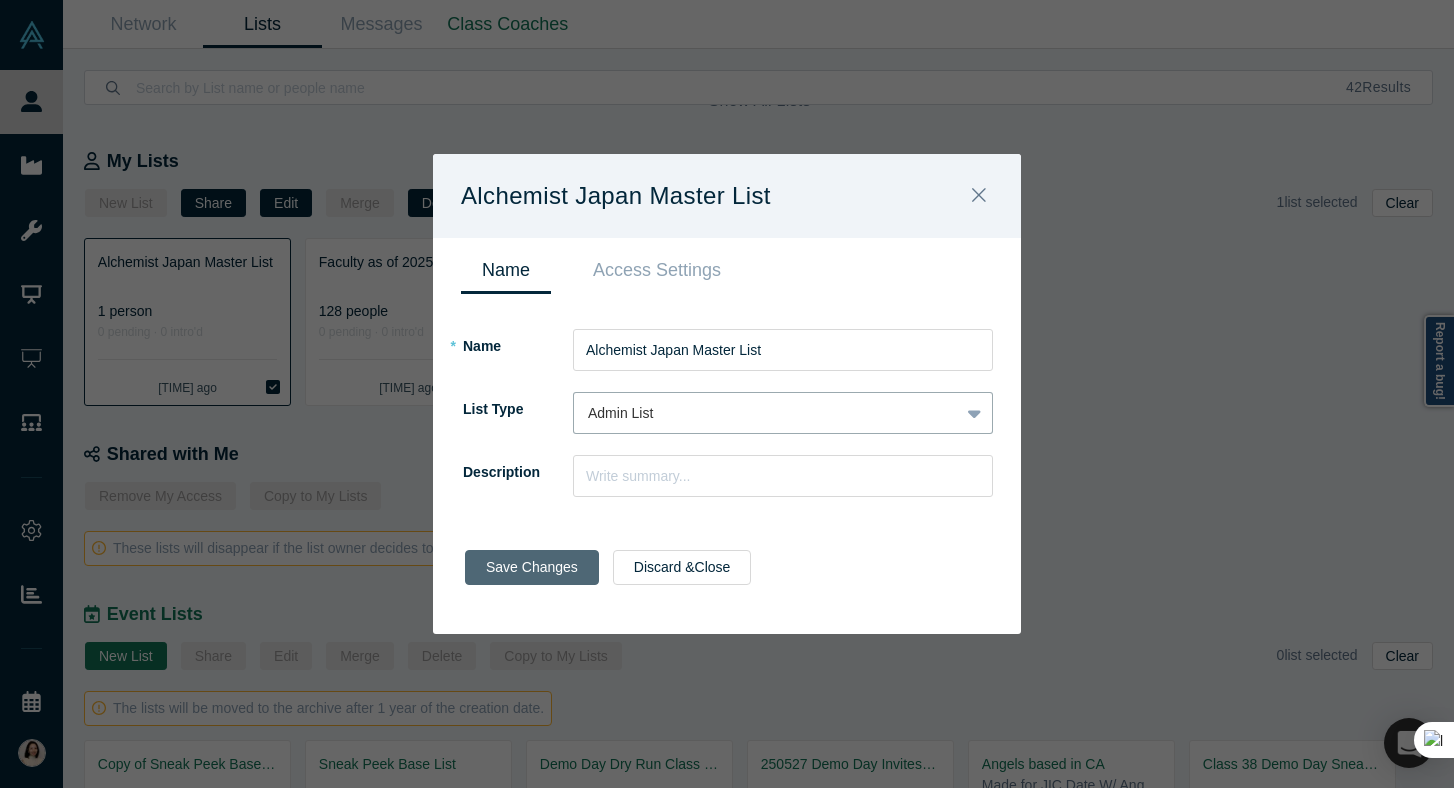 click on "Save Changes" at bounding box center [532, 567] 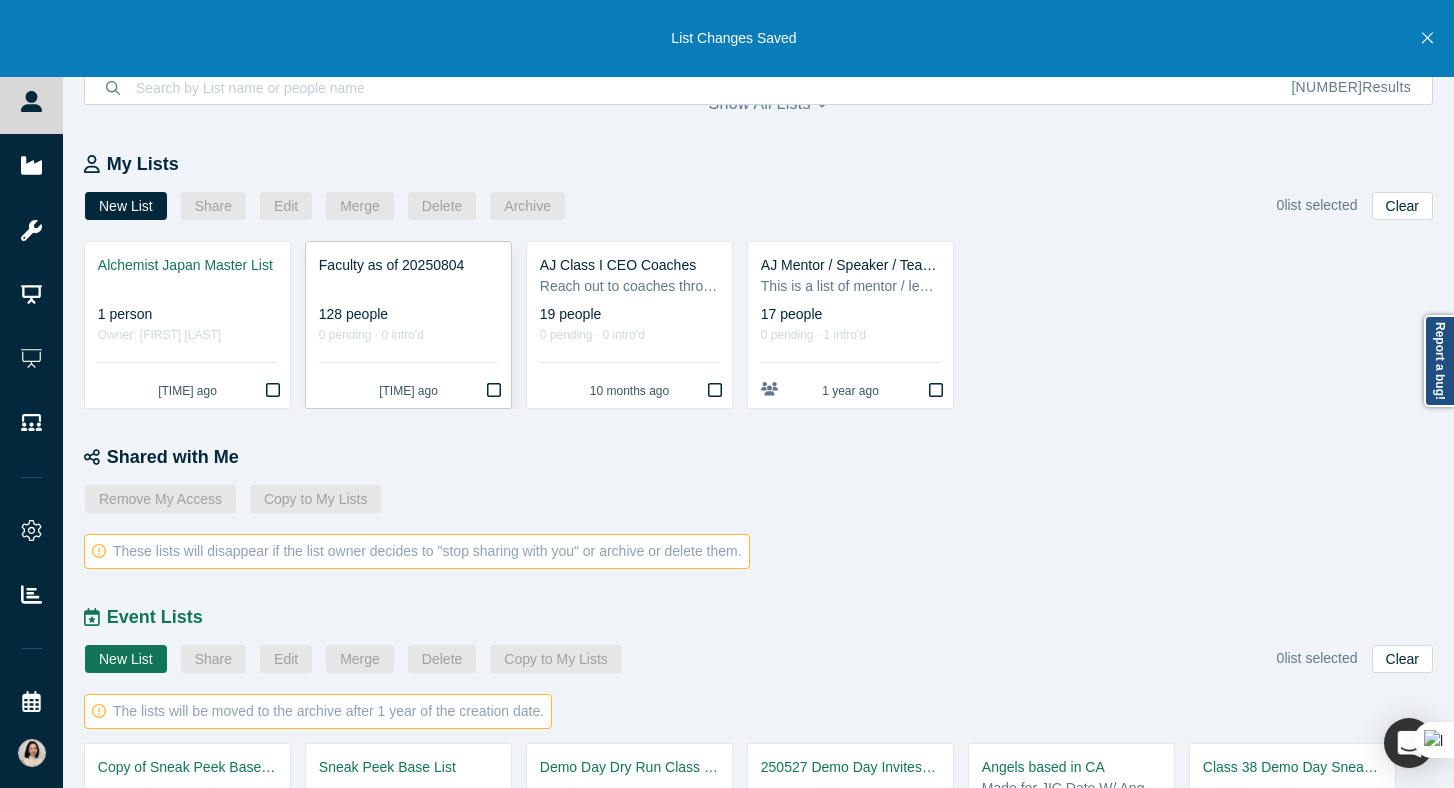 scroll, scrollTop: 355, scrollLeft: 0, axis: vertical 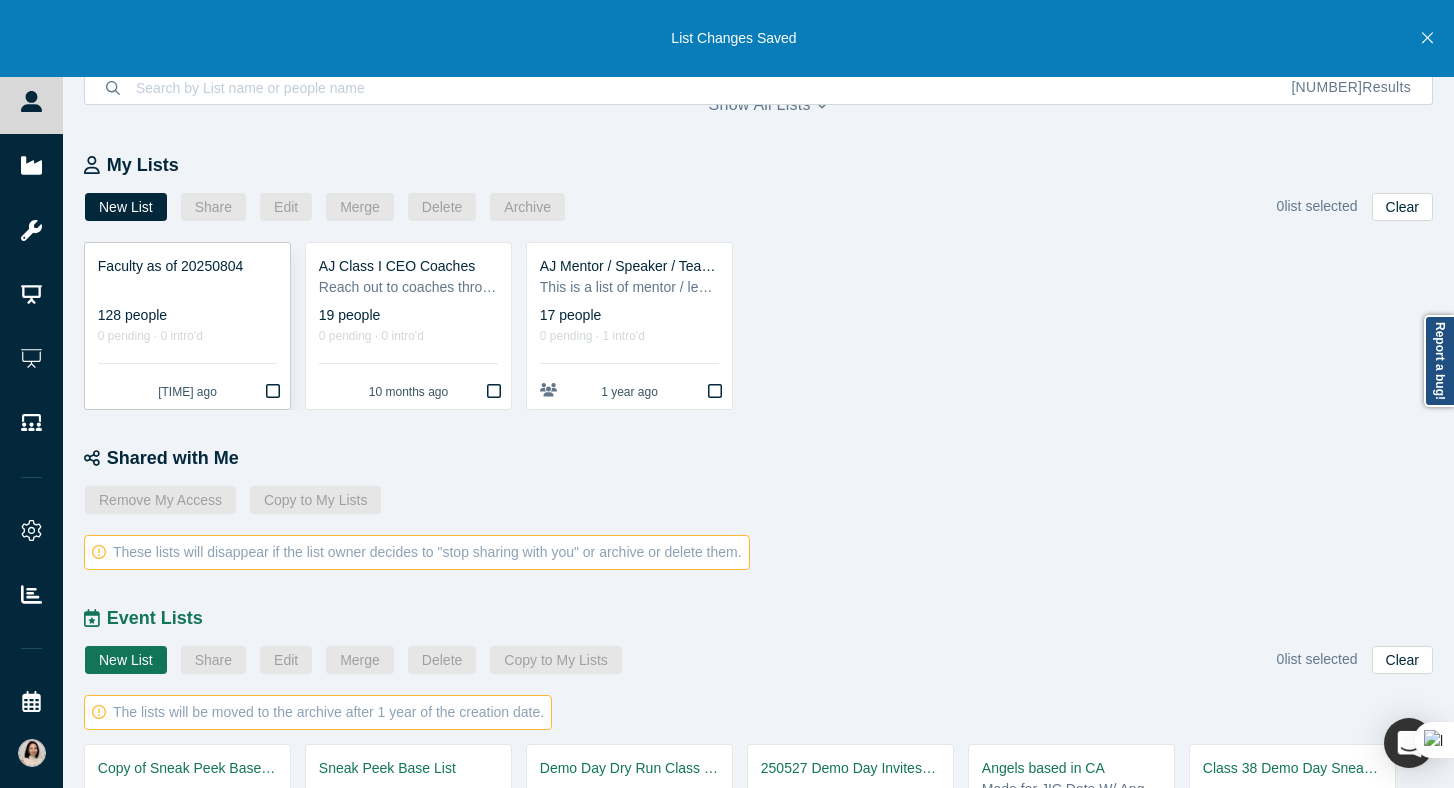 click 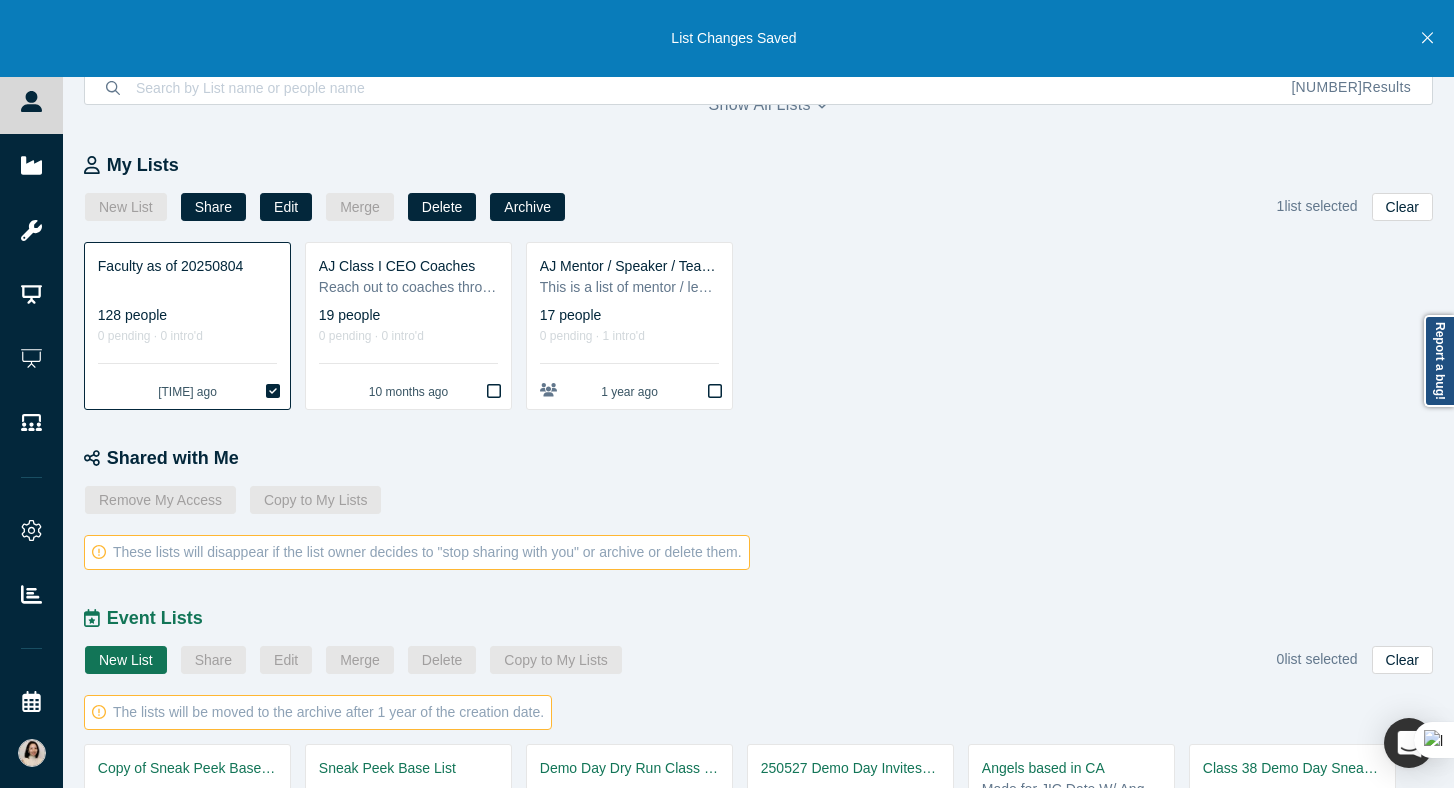 click 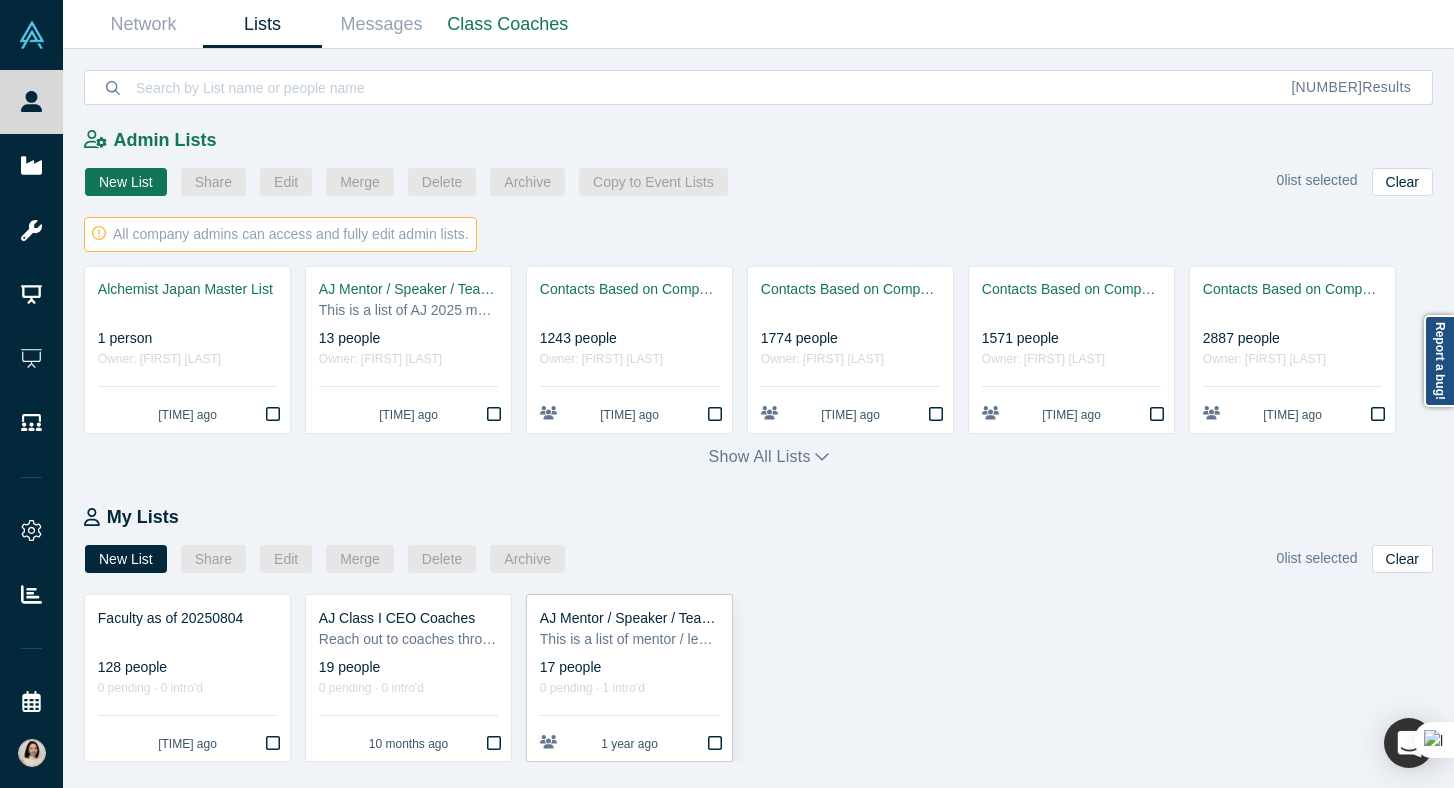 scroll, scrollTop: 4, scrollLeft: 0, axis: vertical 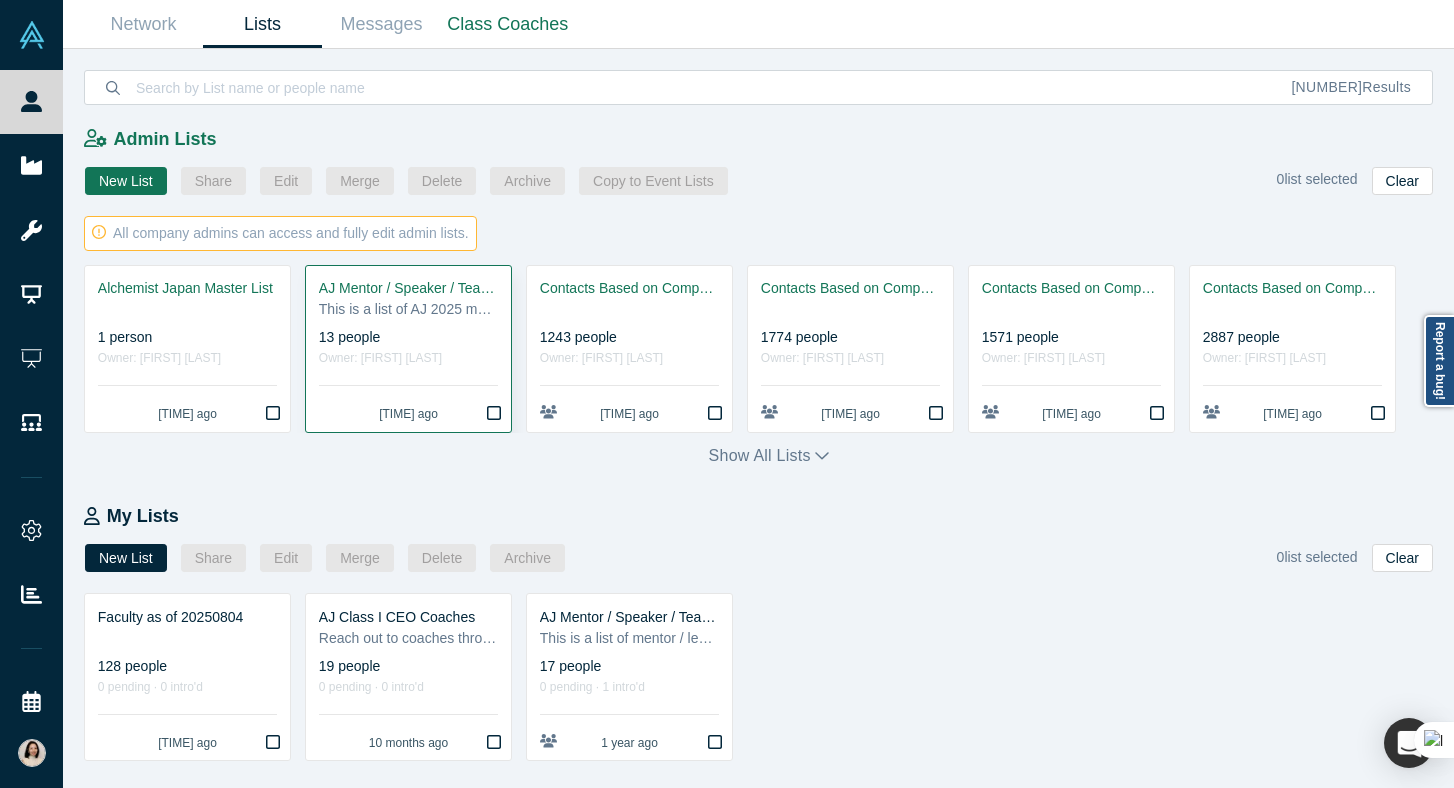 click 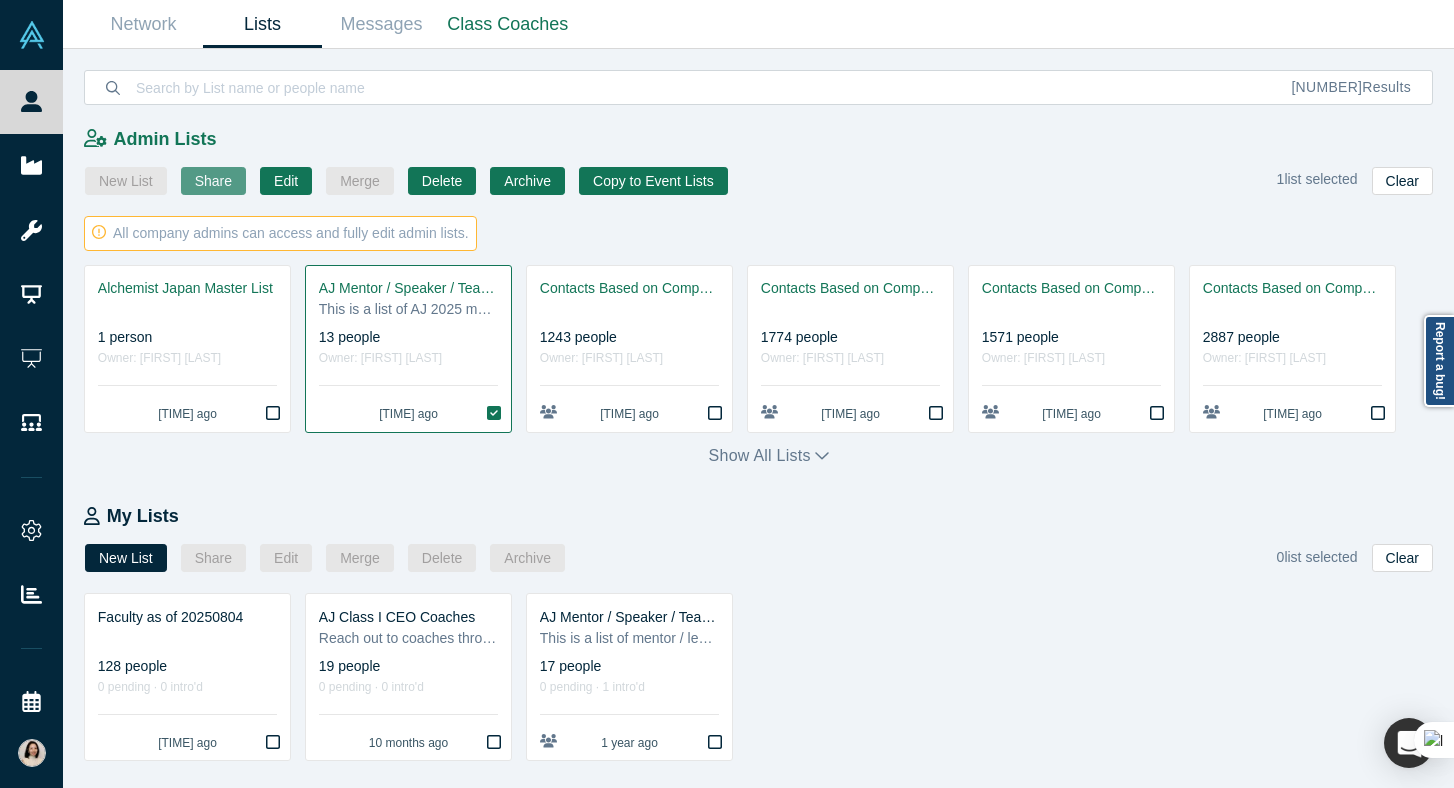 click on "Share" at bounding box center [213, 181] 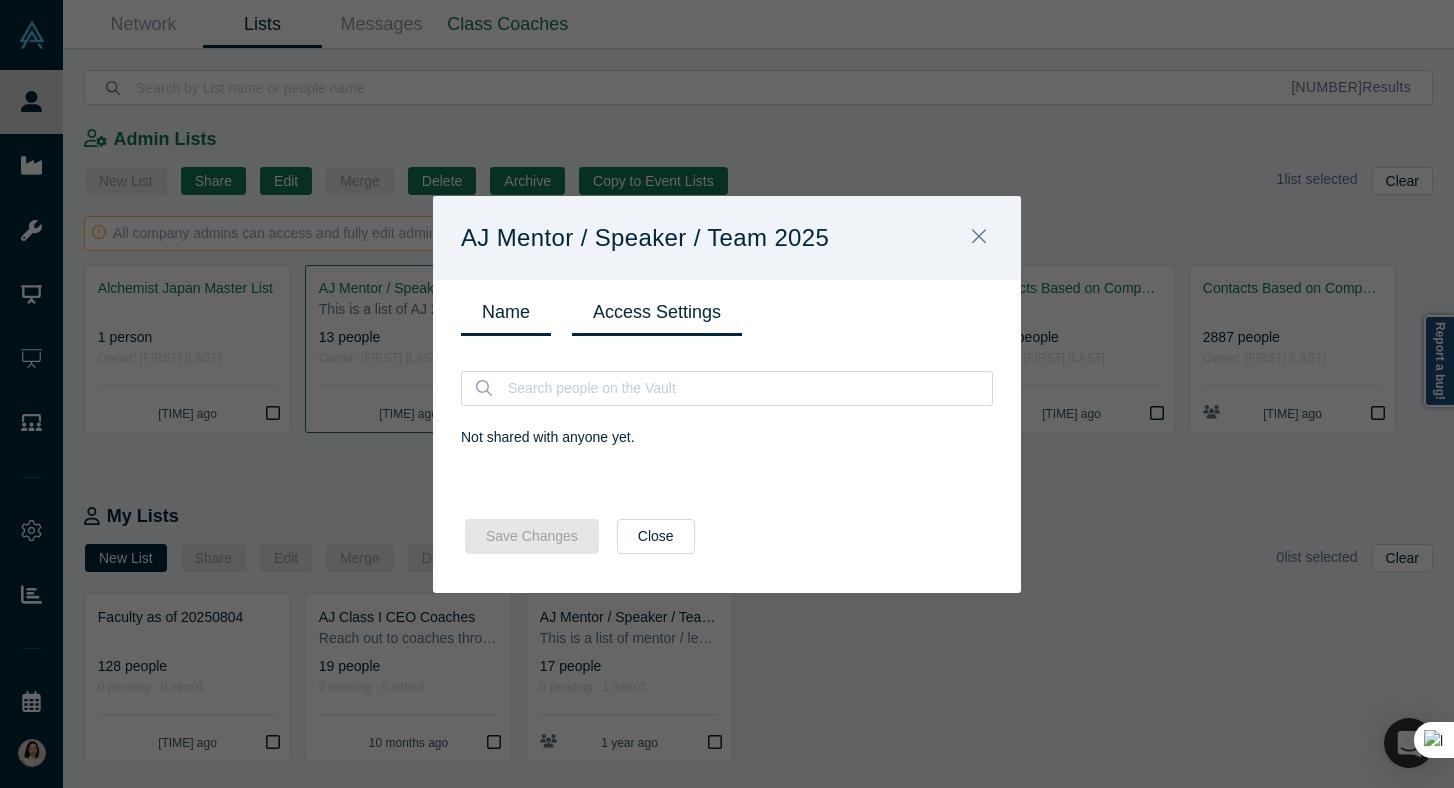 click on "Name" at bounding box center (506, 312) 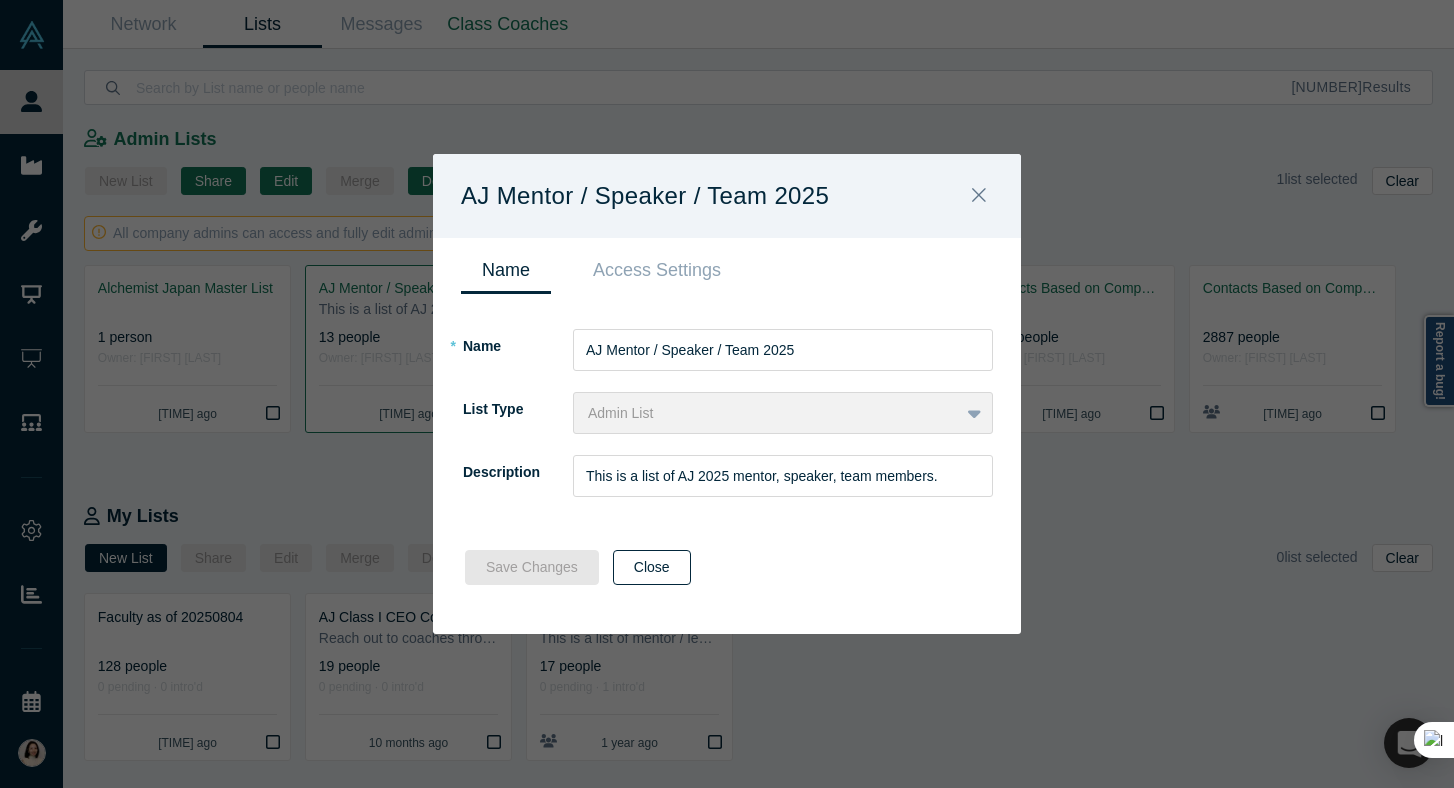 click on "Close" at bounding box center [652, 567] 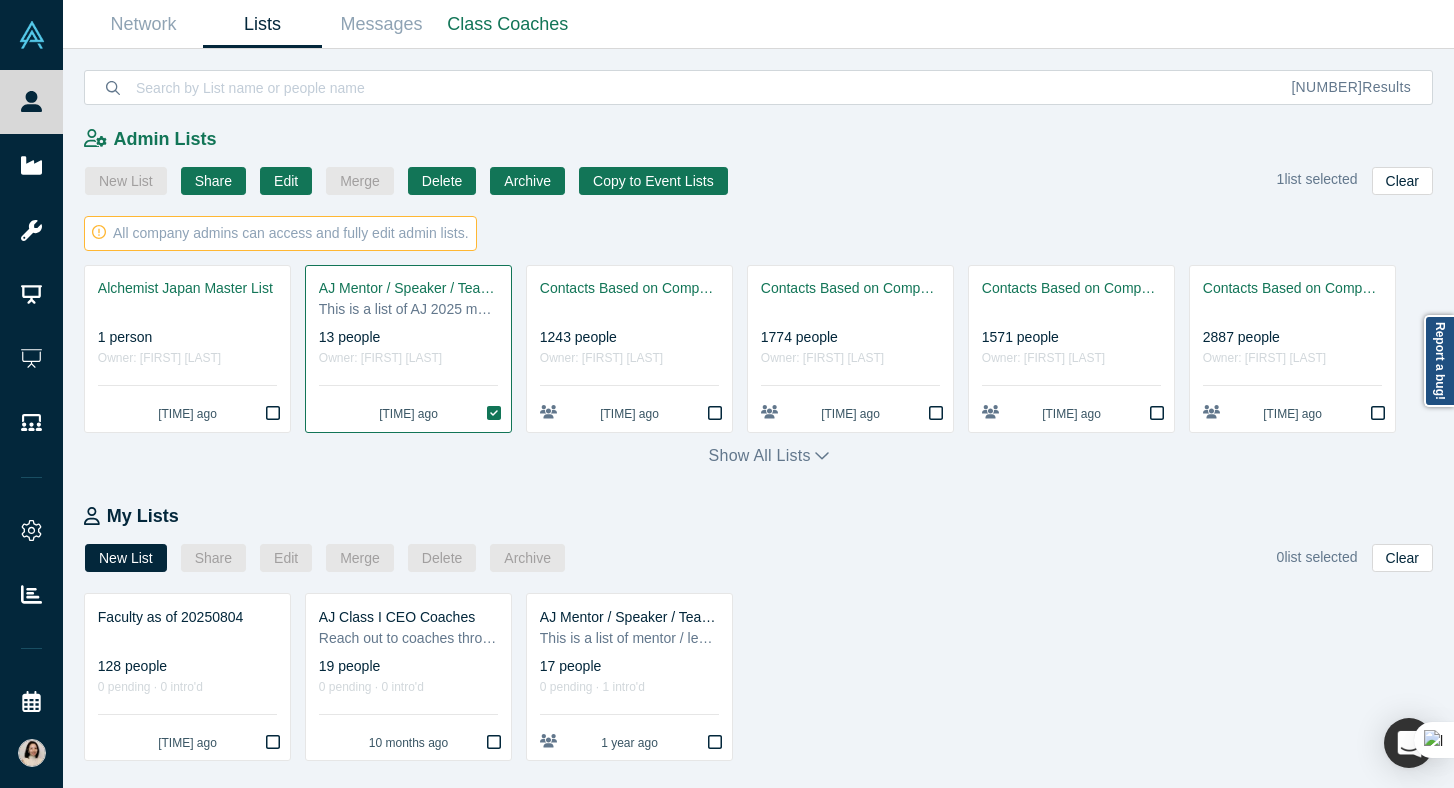 click on "This is a list of AJ 2025 mentor, speaker, team members." at bounding box center [408, 309] 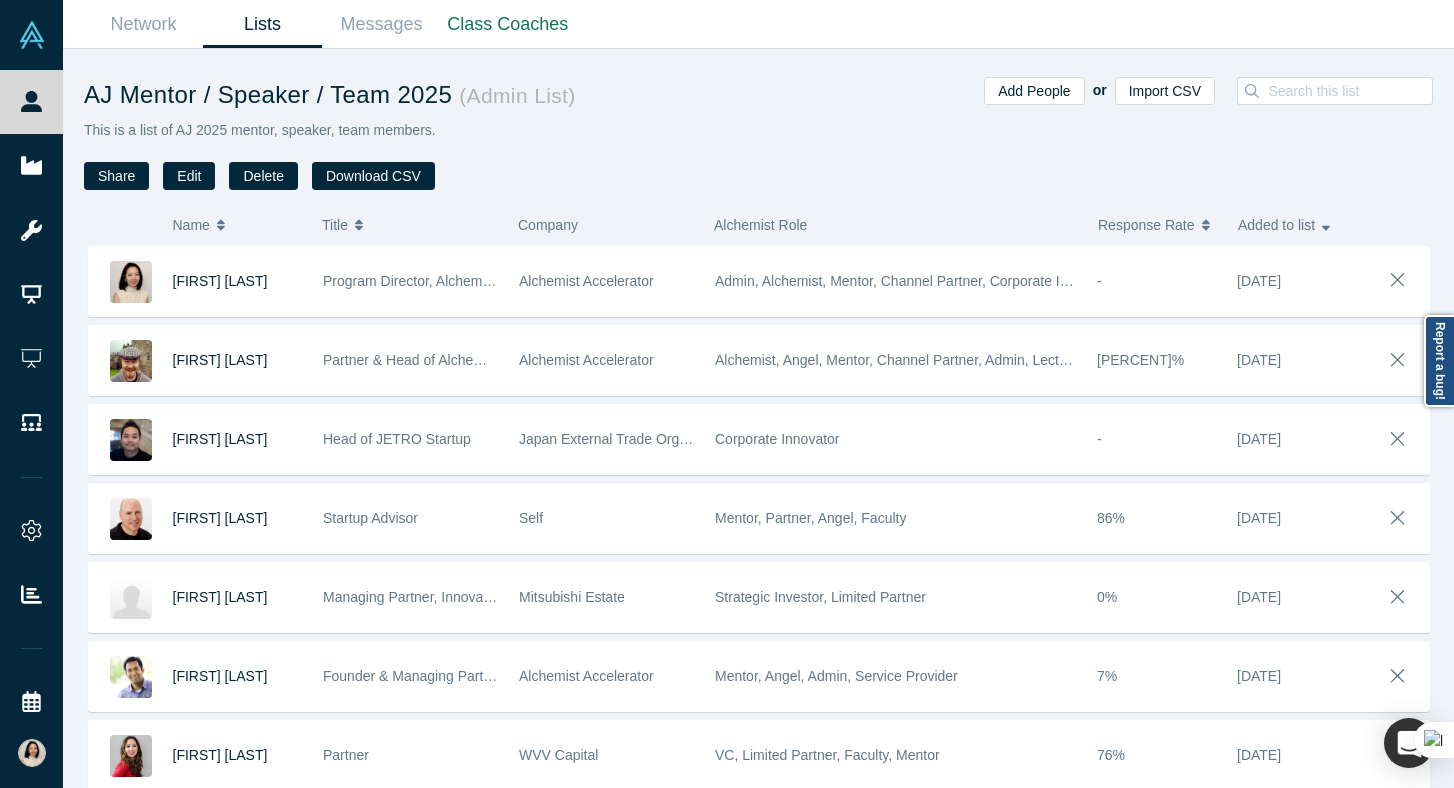 drag, startPoint x: 693, startPoint y: 93, endPoint x: 605, endPoint y: 44, distance: 100.72239 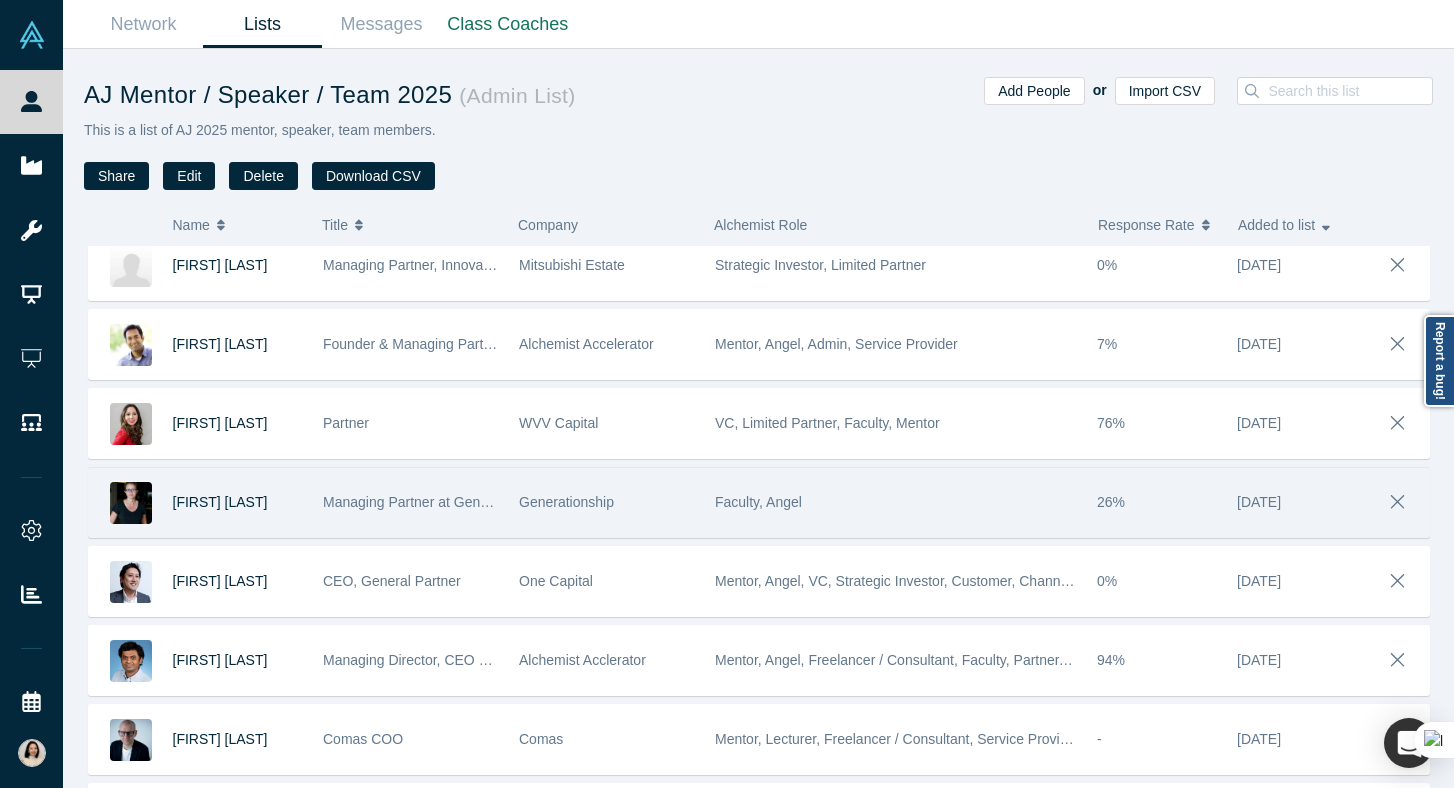 scroll, scrollTop: 334, scrollLeft: 0, axis: vertical 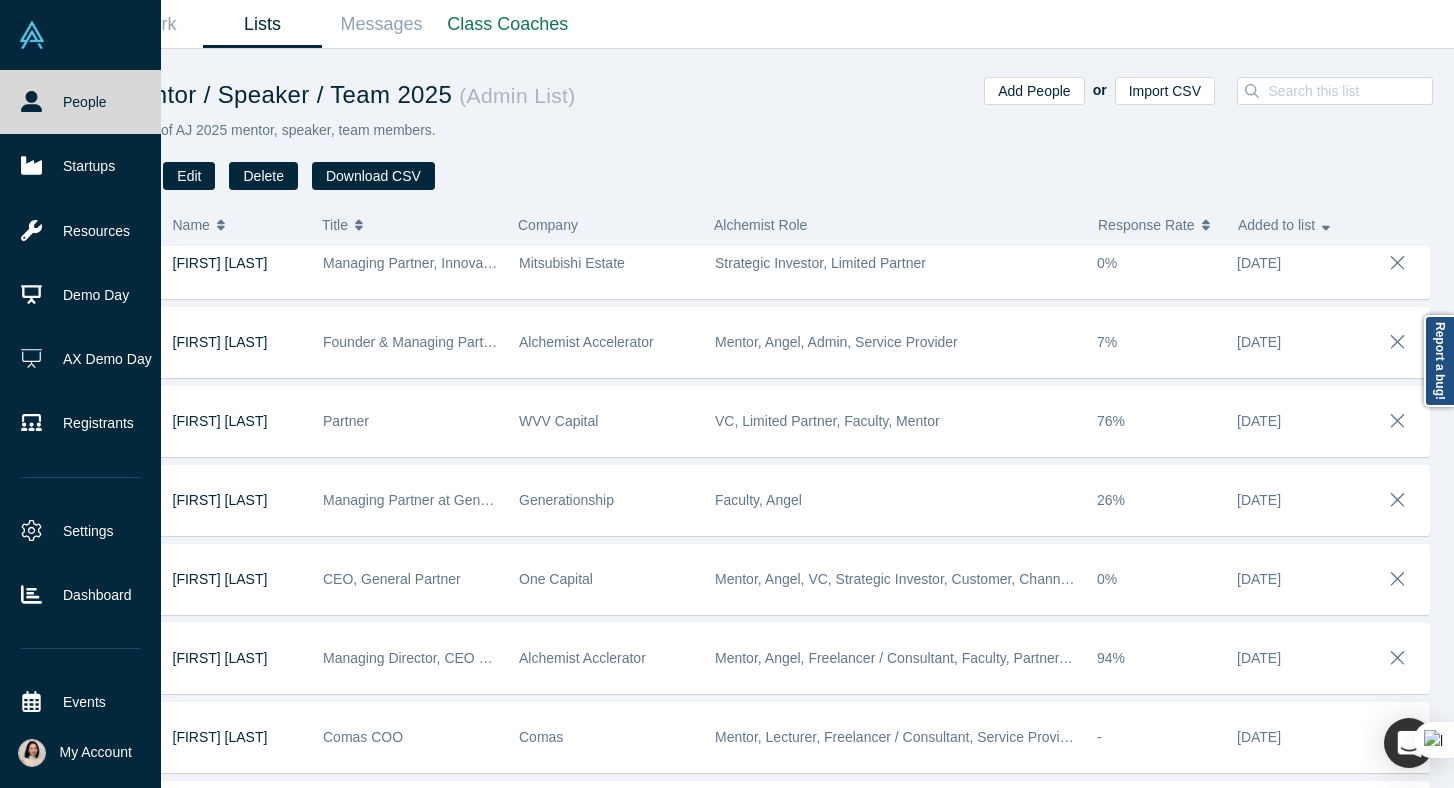 drag, startPoint x: 44, startPoint y: 71, endPoint x: 93, endPoint y: 81, distance: 50.01 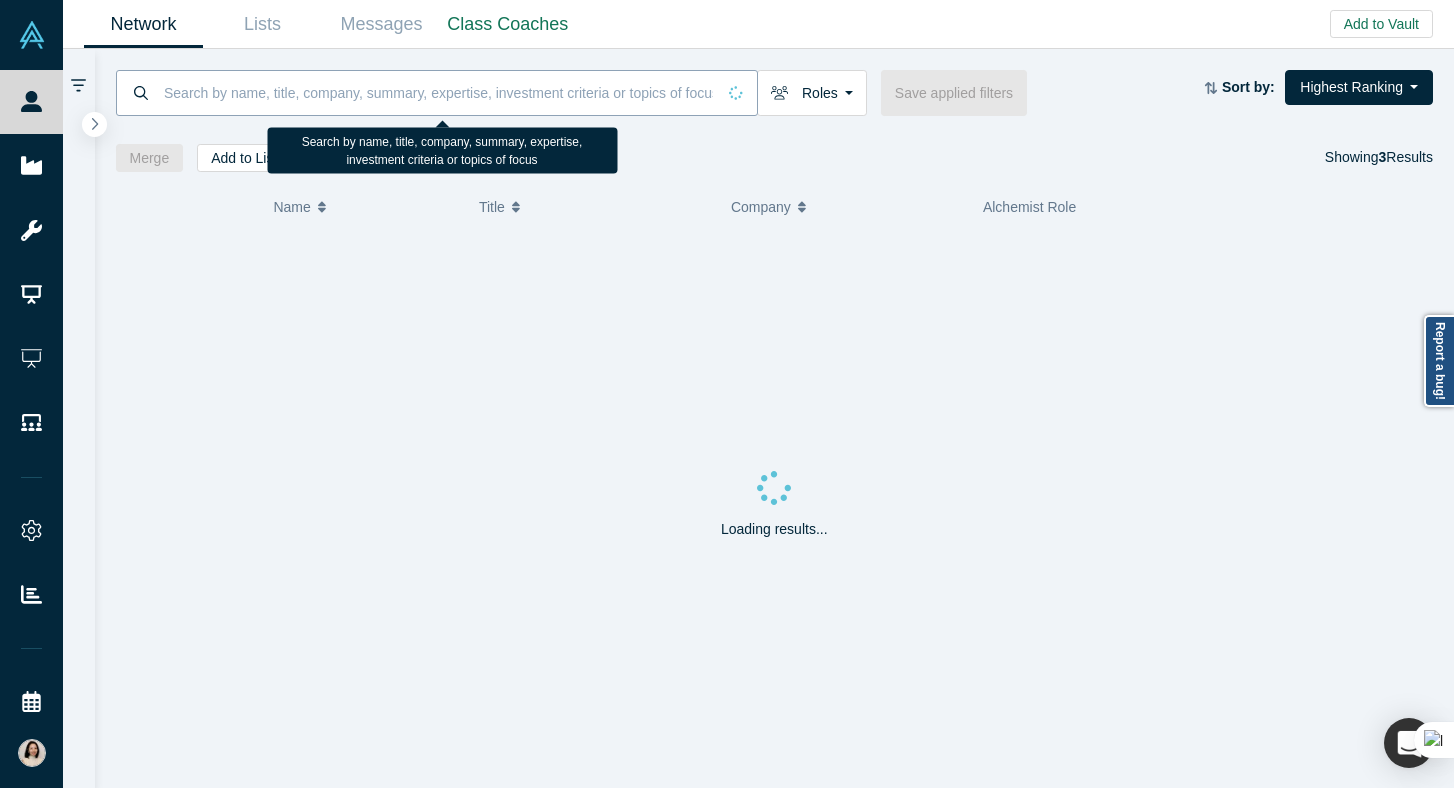 click at bounding box center (438, 92) 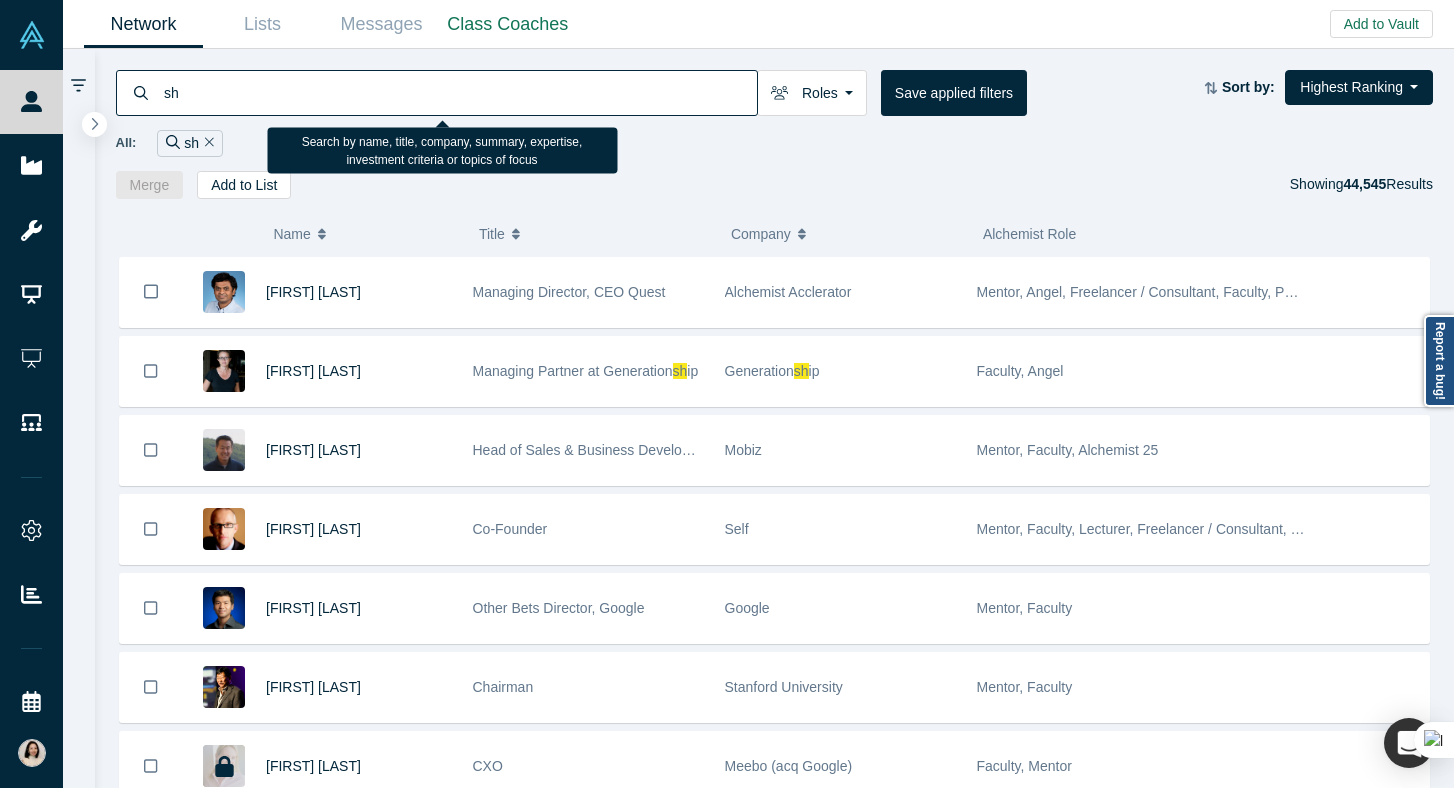 type on "s" 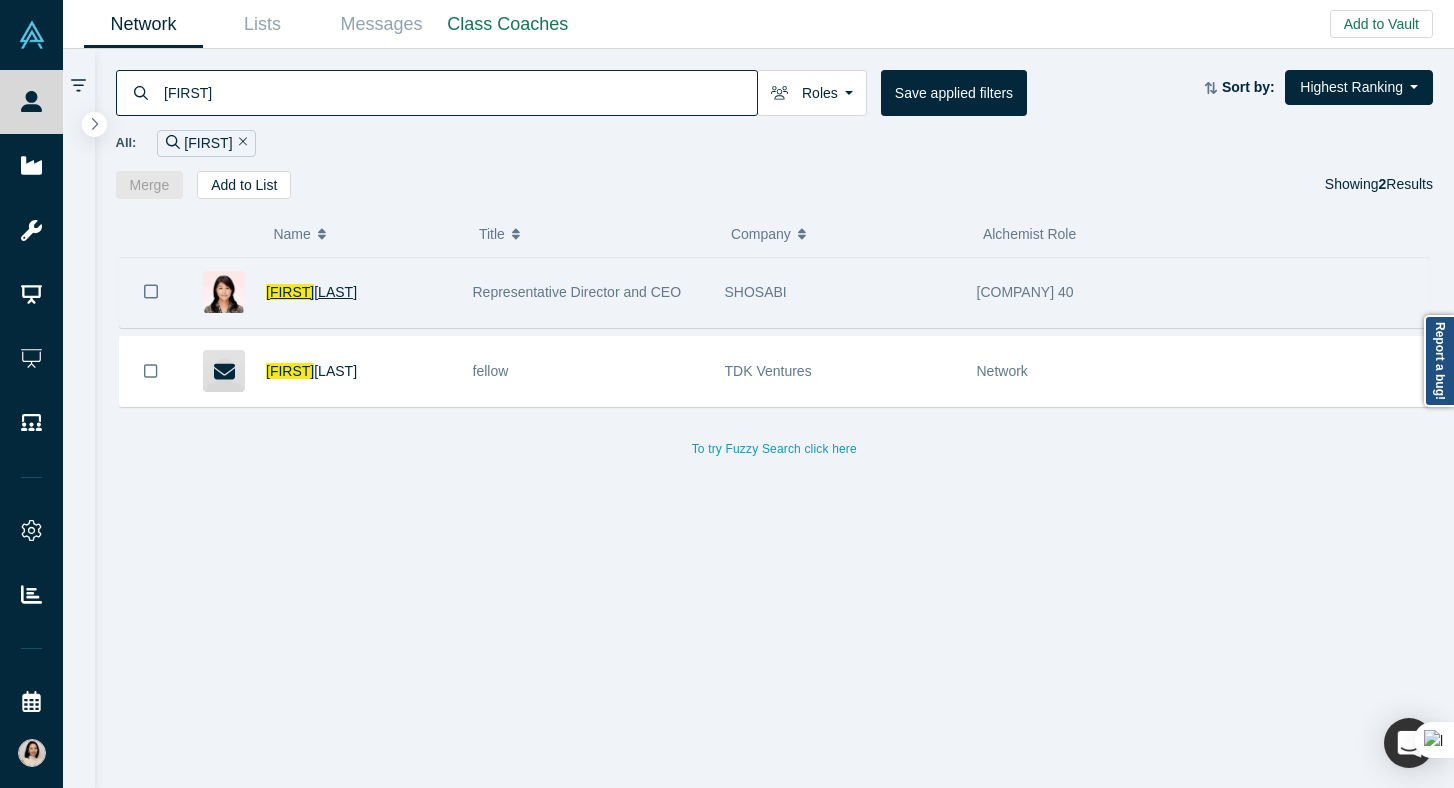 type on "[FIRST]" 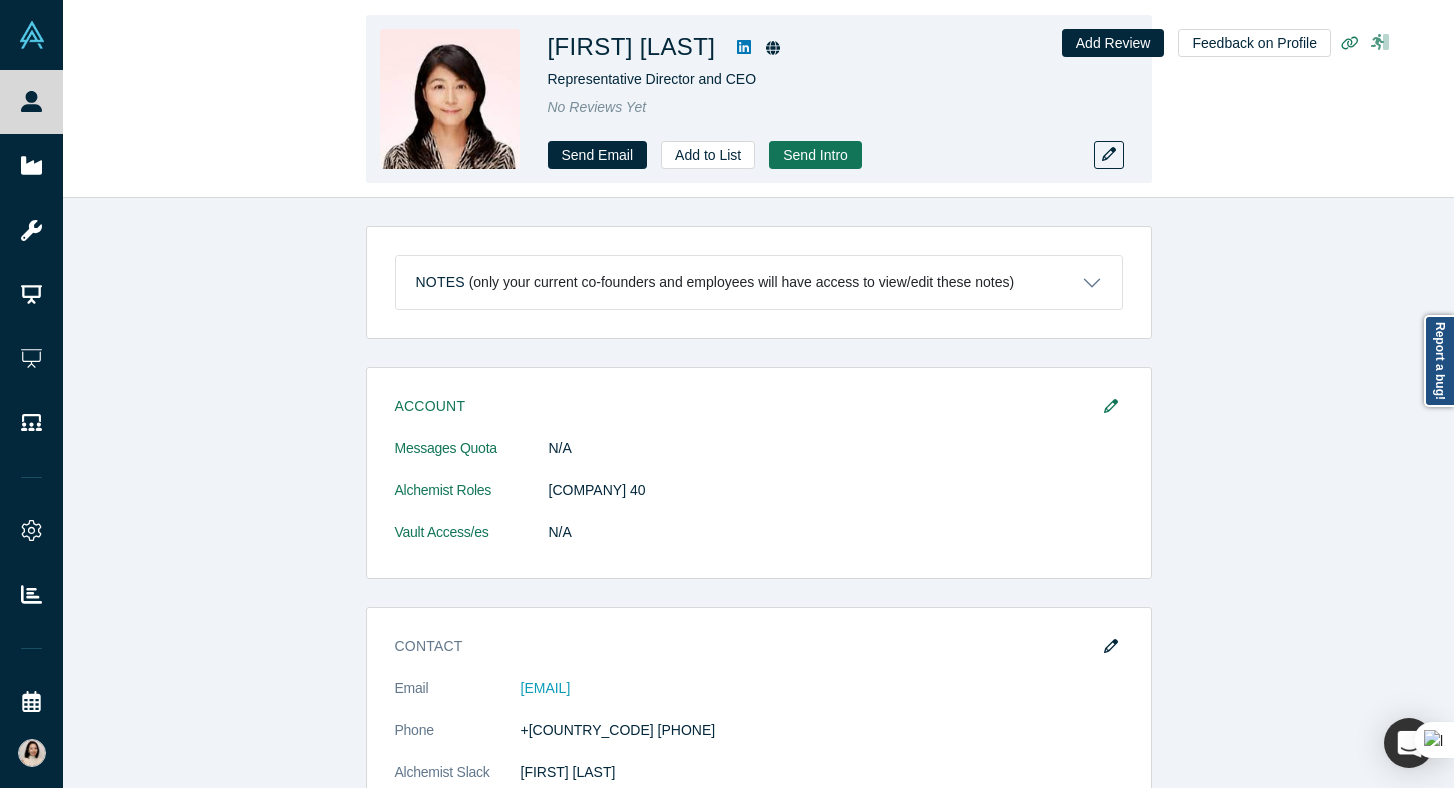 click at bounding box center (1380, 42) 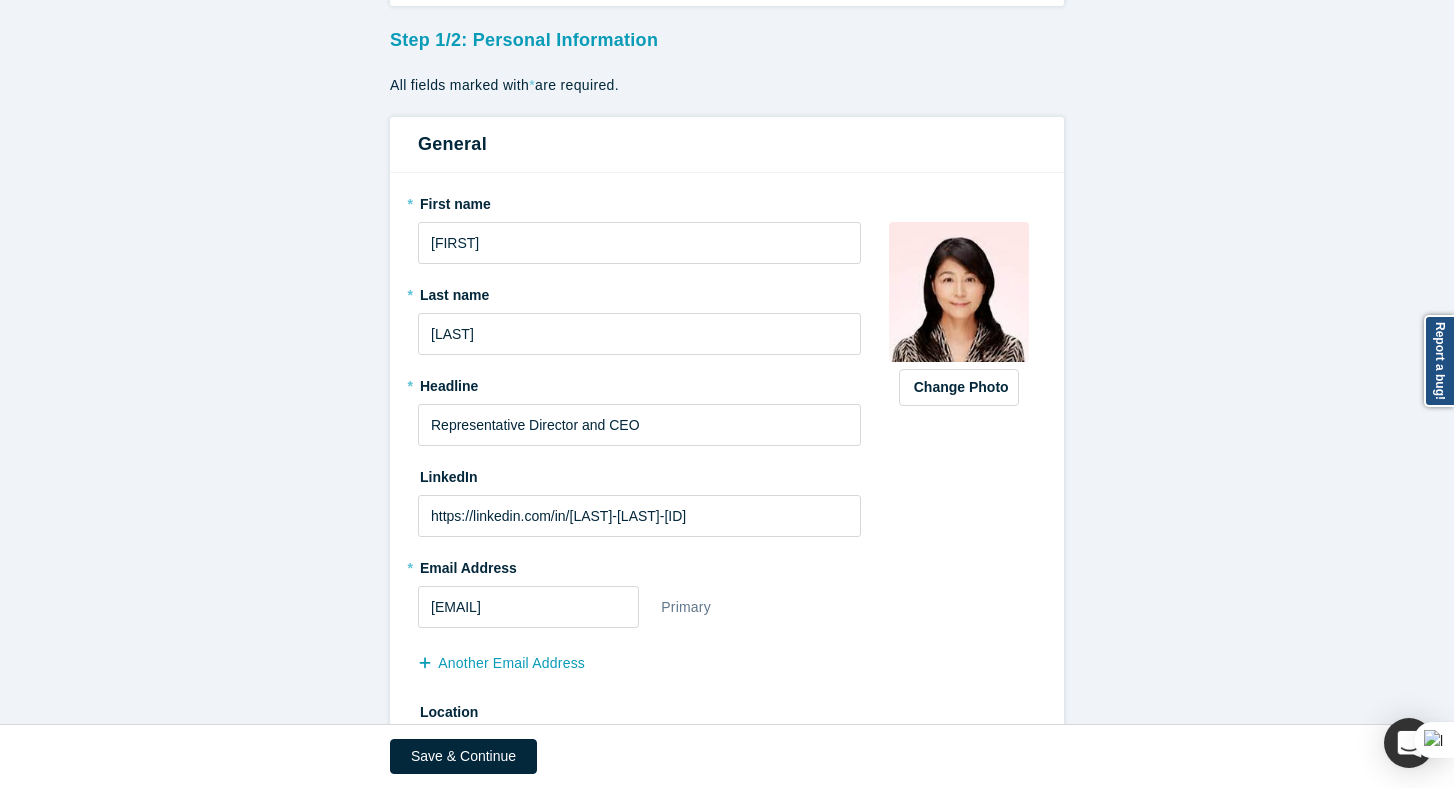 scroll, scrollTop: 217, scrollLeft: 0, axis: vertical 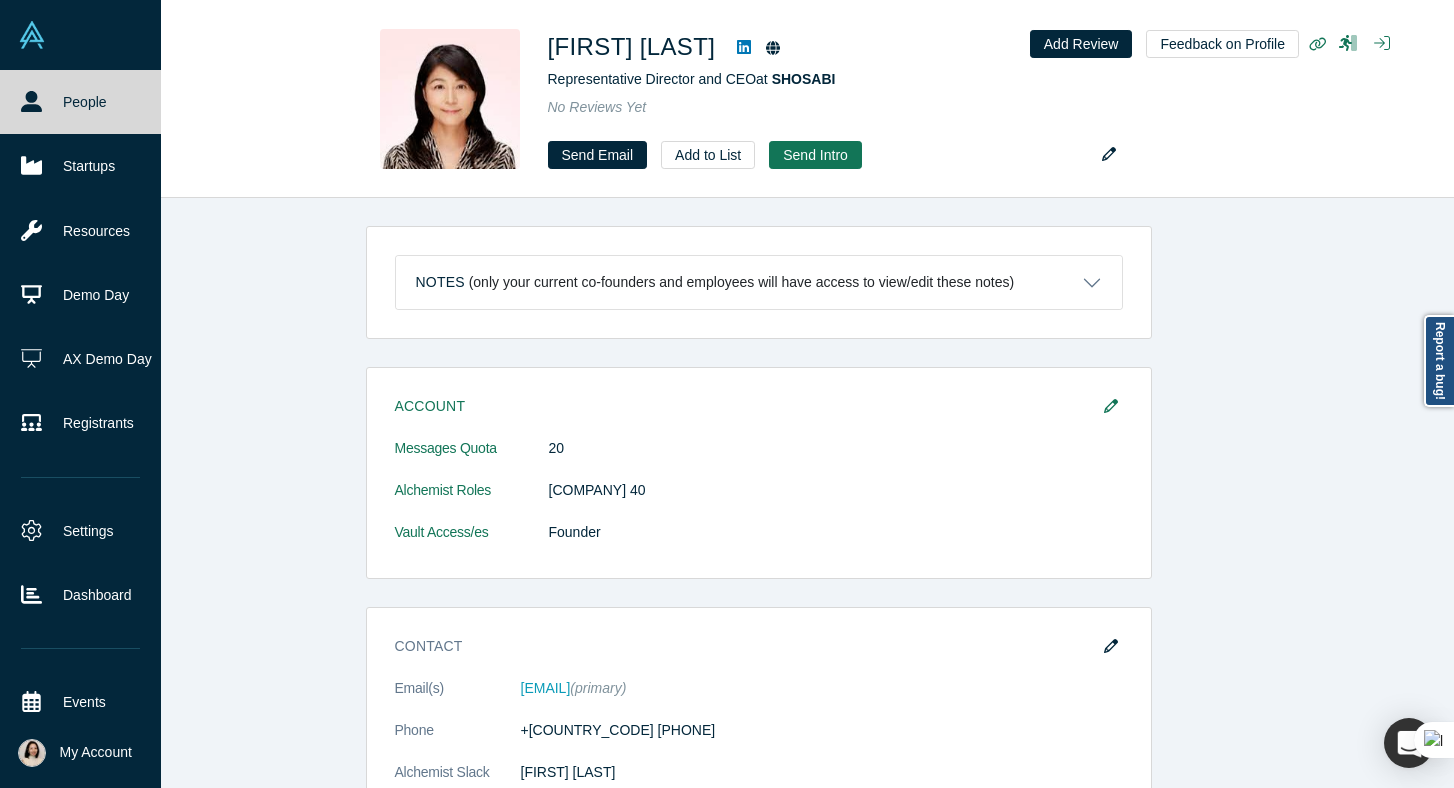 click on "People" at bounding box center [80, 102] 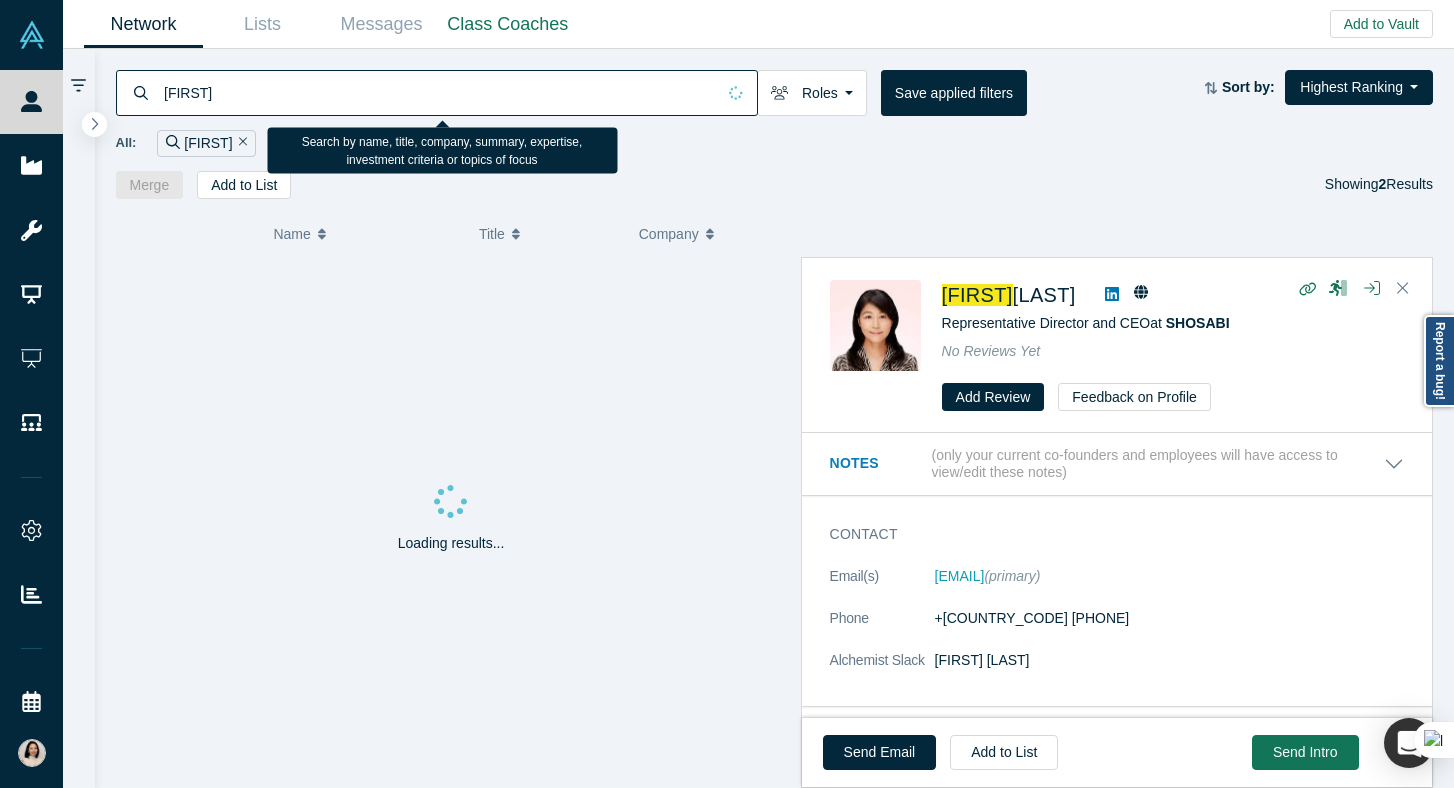click on "[FIRST]" at bounding box center [438, 92] 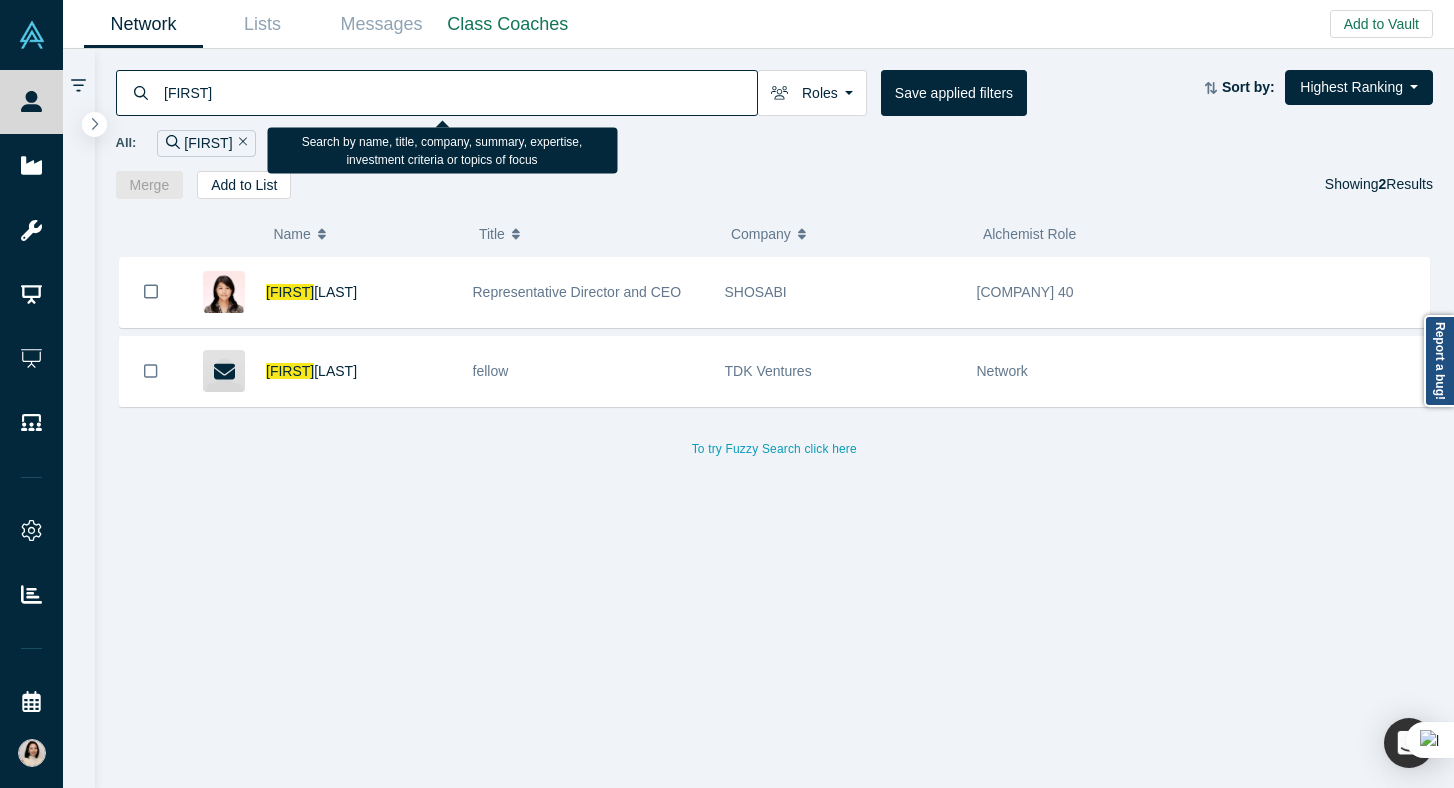 type on "g" 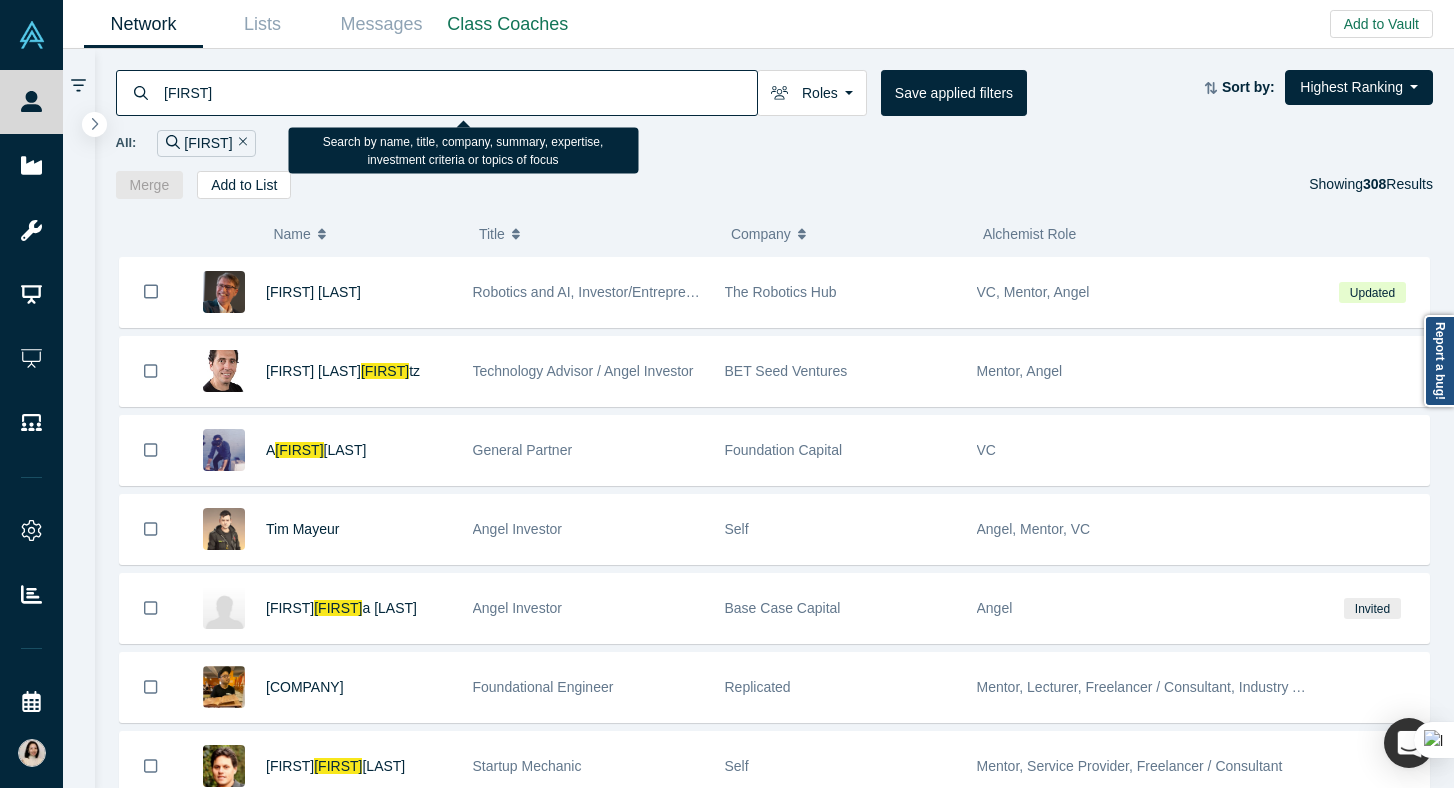 click on "[FIRST]" at bounding box center (459, 92) 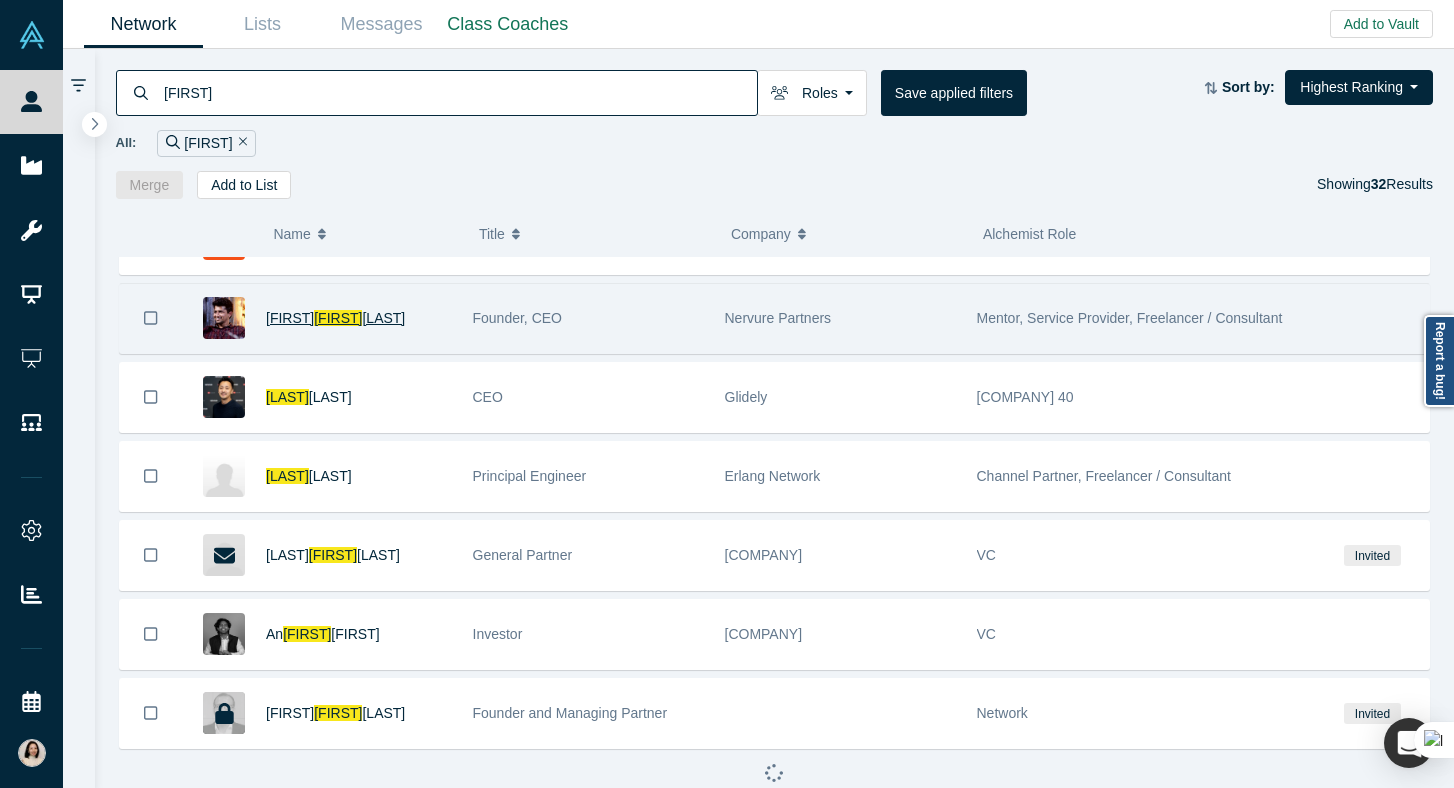 scroll, scrollTop: 1082, scrollLeft: 0, axis: vertical 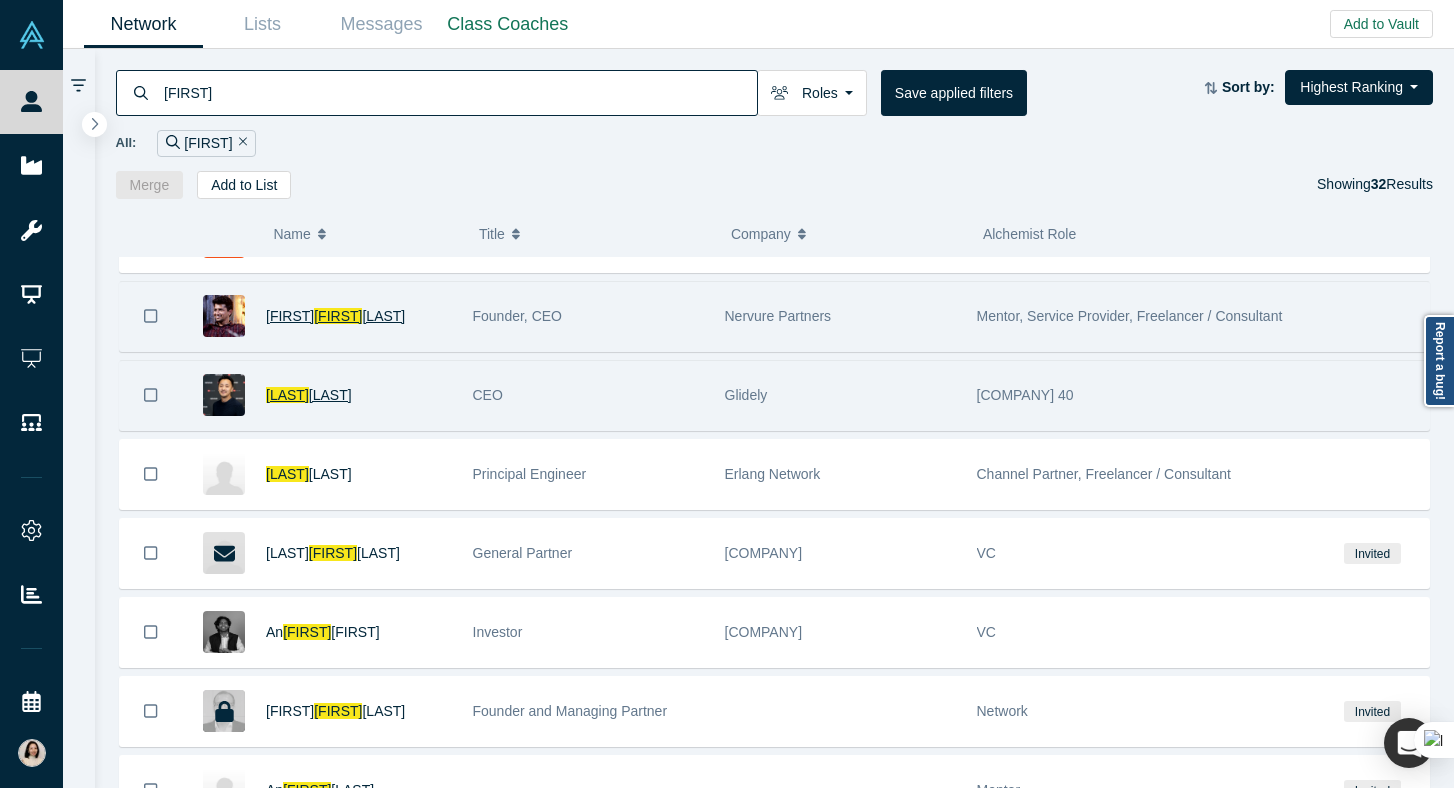type on "[FIRST]" 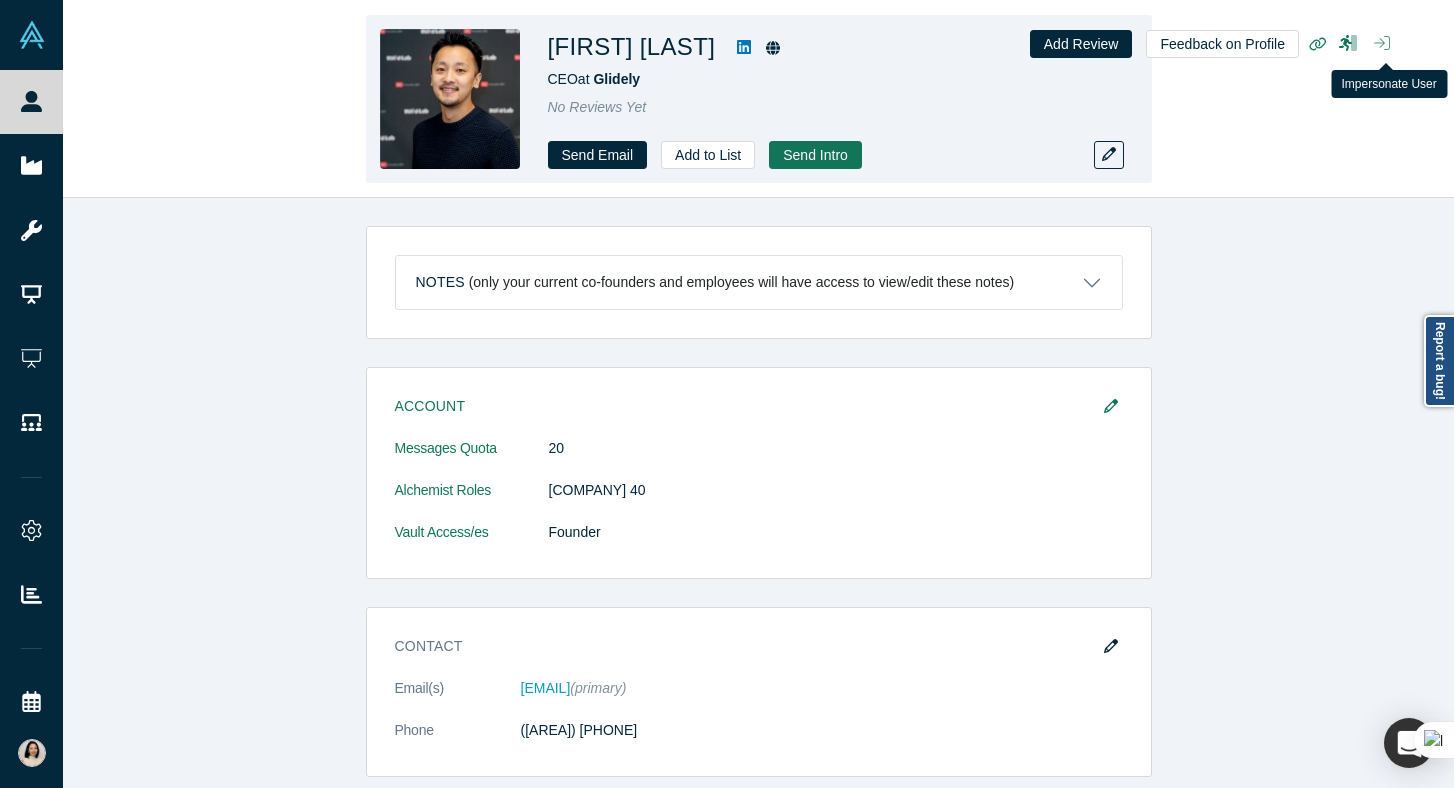 click 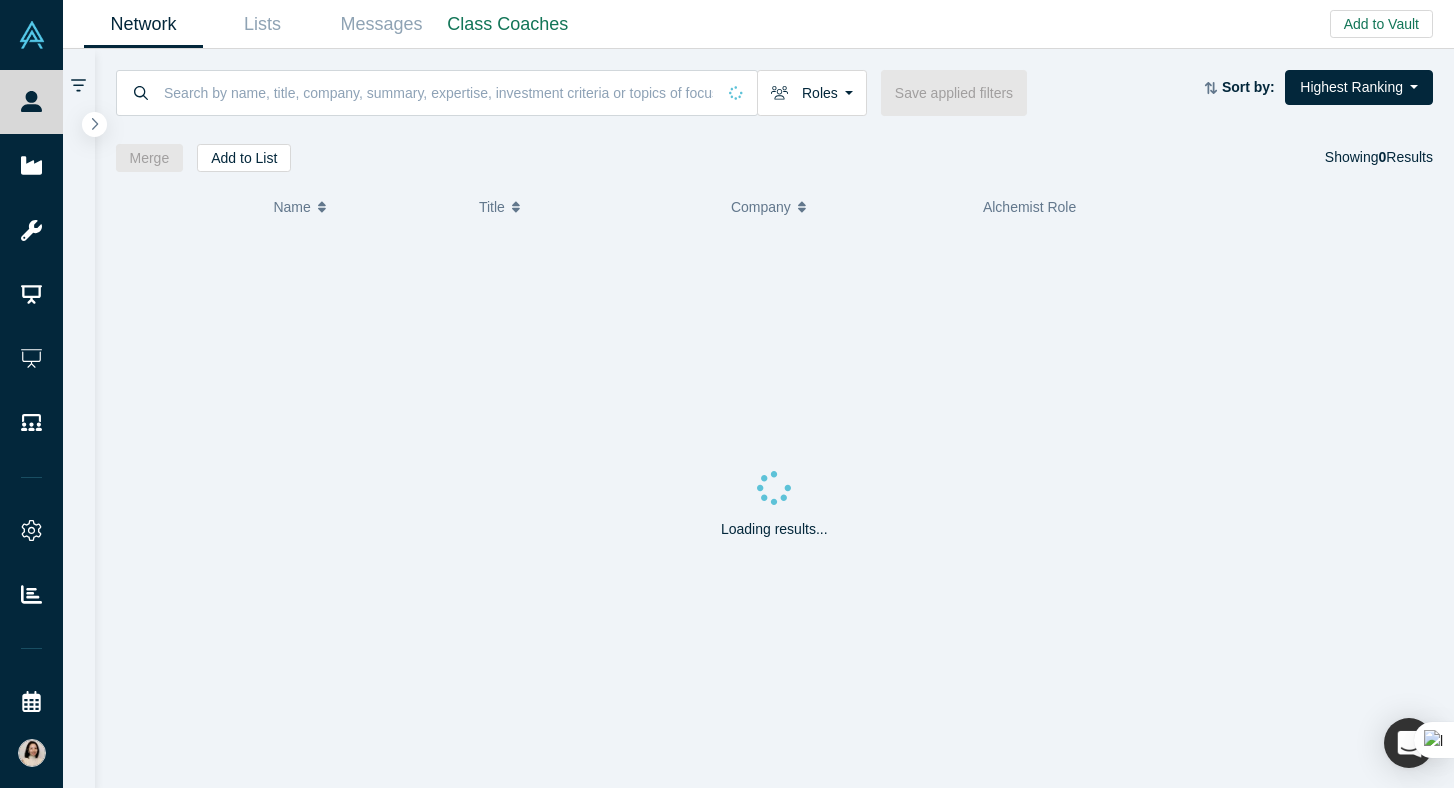 scroll, scrollTop: 0, scrollLeft: 0, axis: both 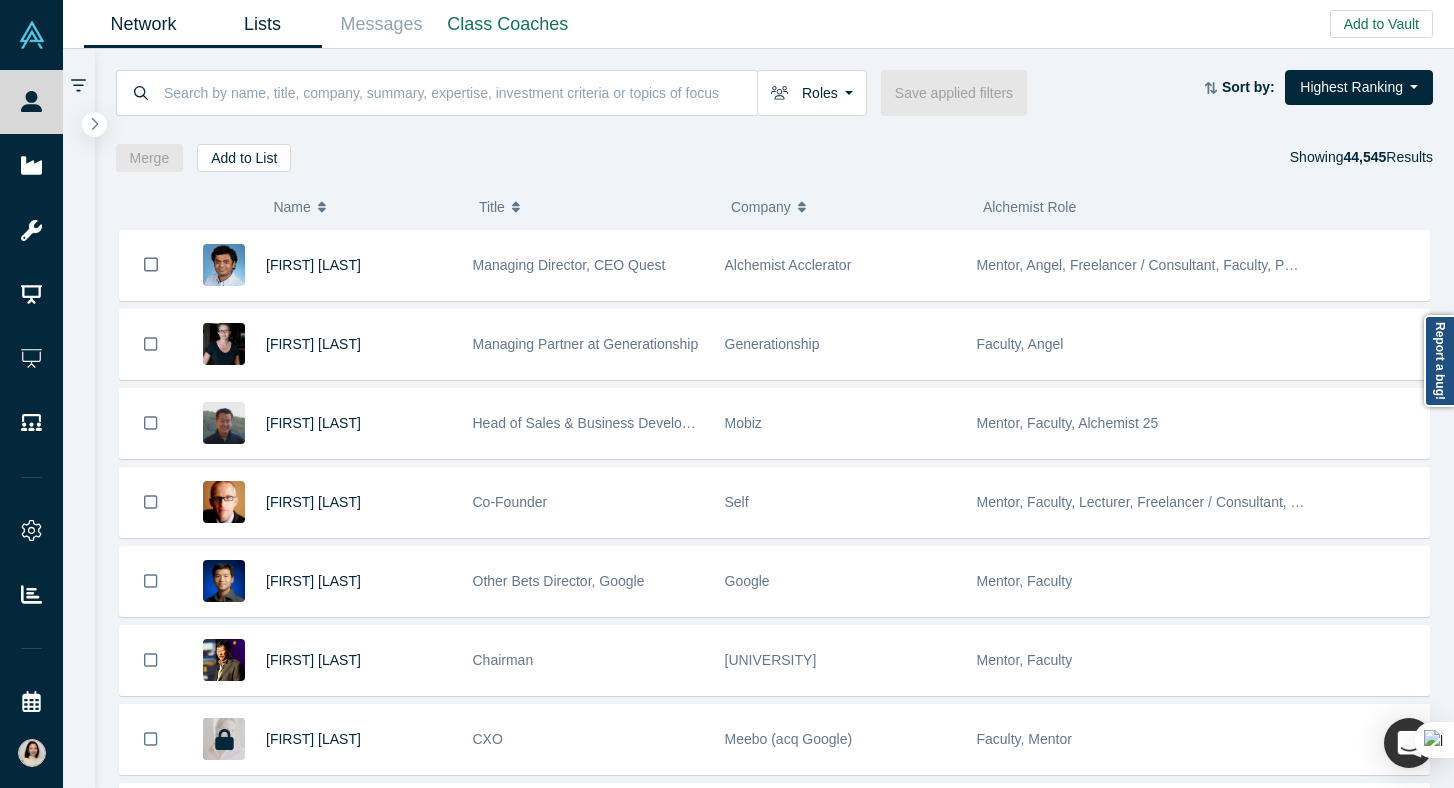 click on "Lists" at bounding box center (262, 24) 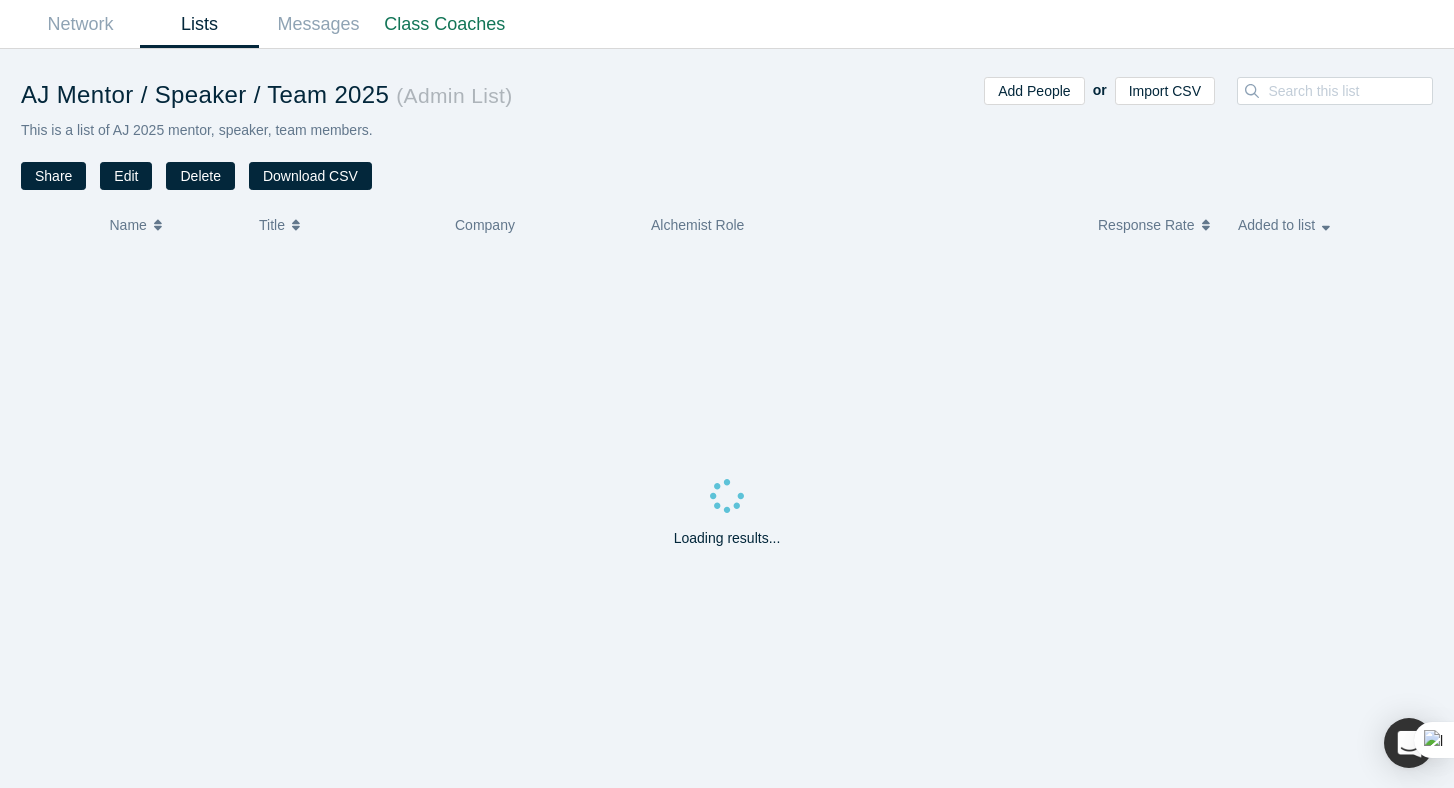 scroll, scrollTop: 0, scrollLeft: 0, axis: both 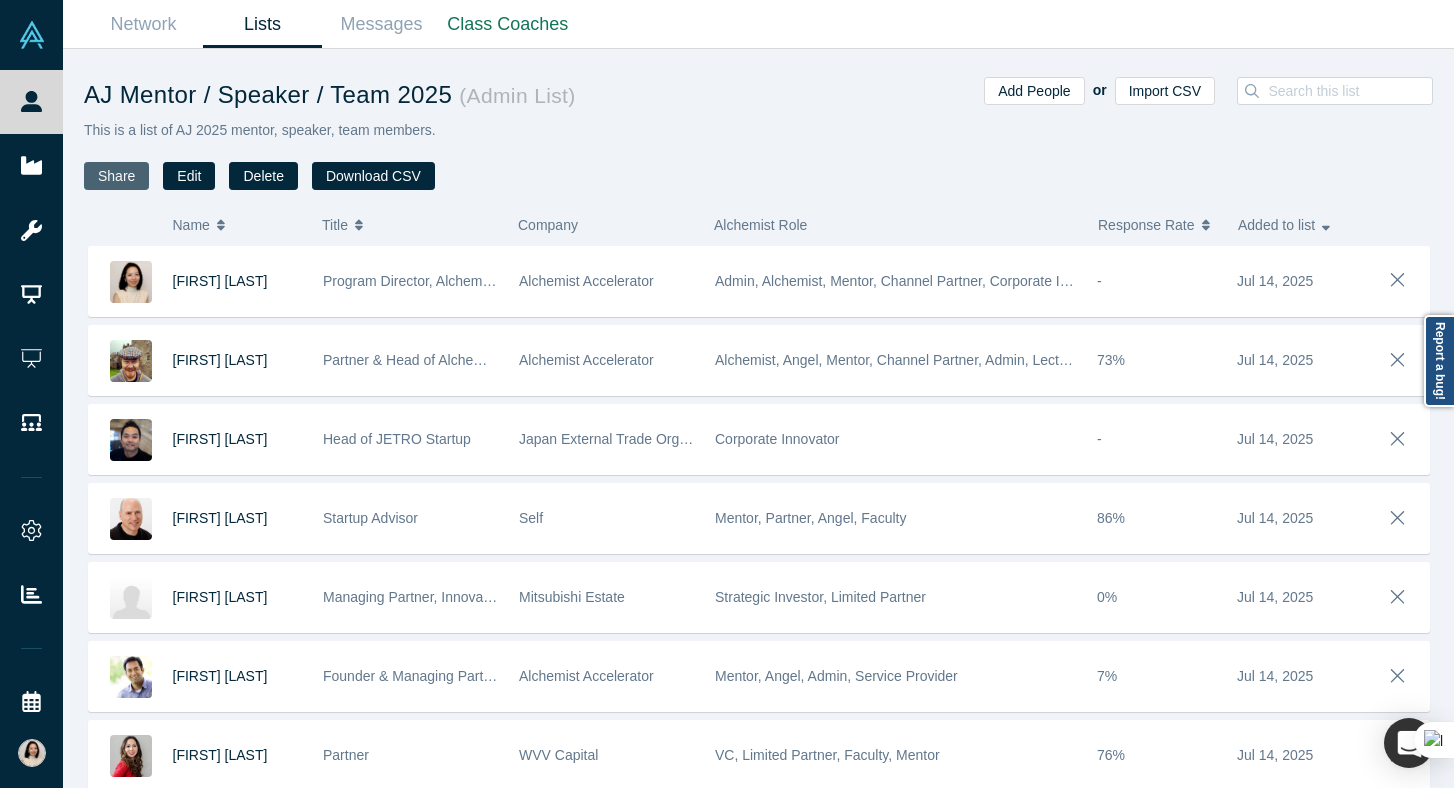 click on "Share" at bounding box center [116, 176] 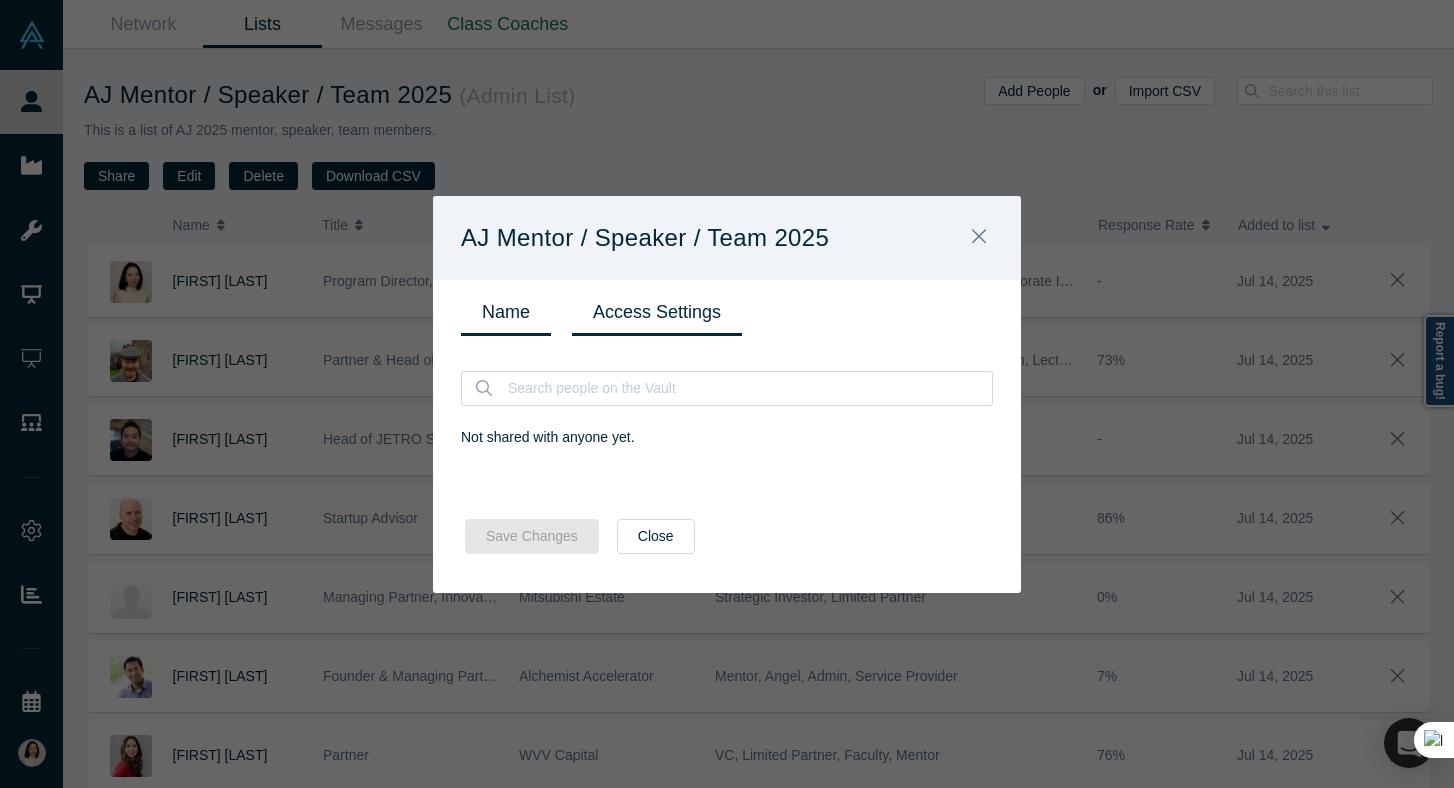 click on "Name" at bounding box center [506, 312] 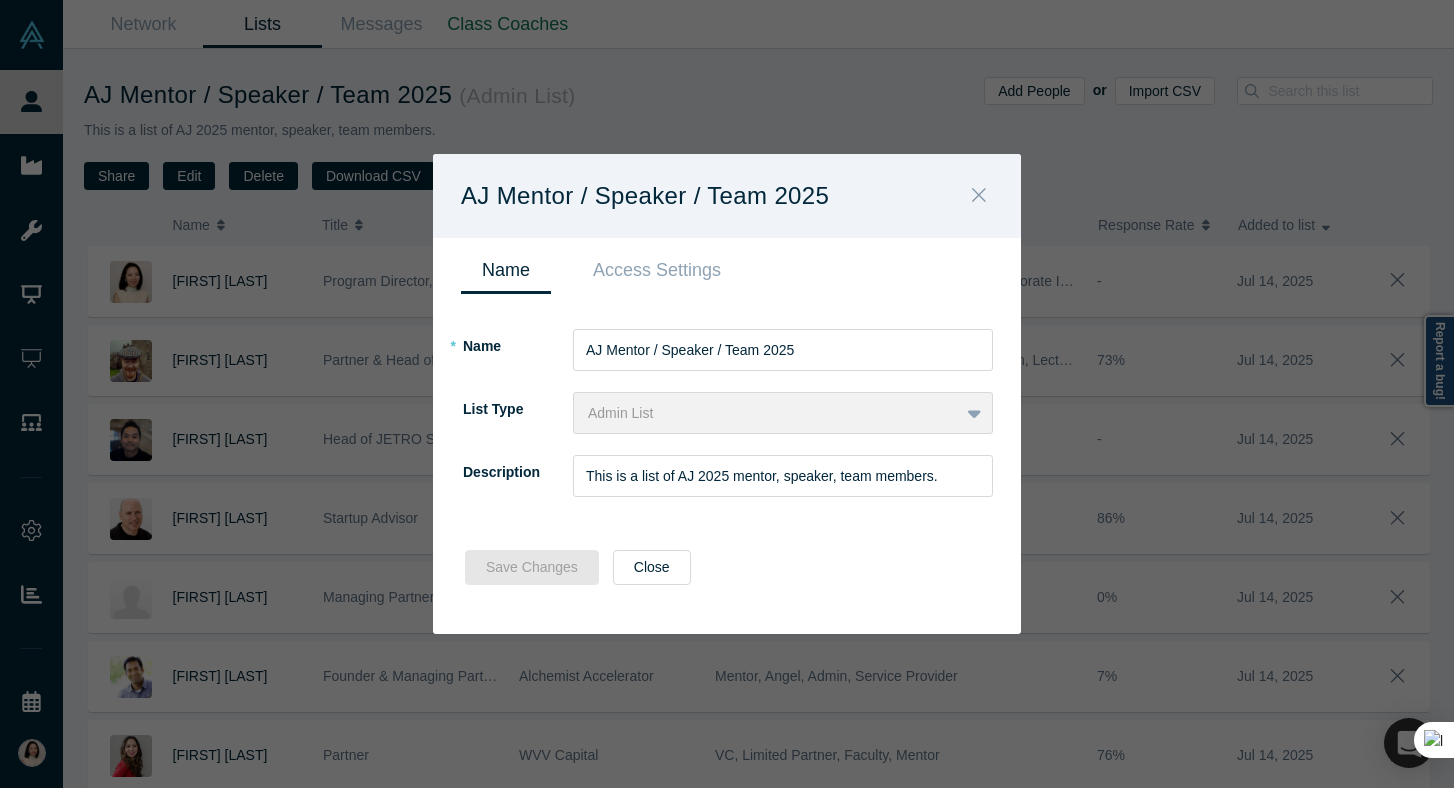 click 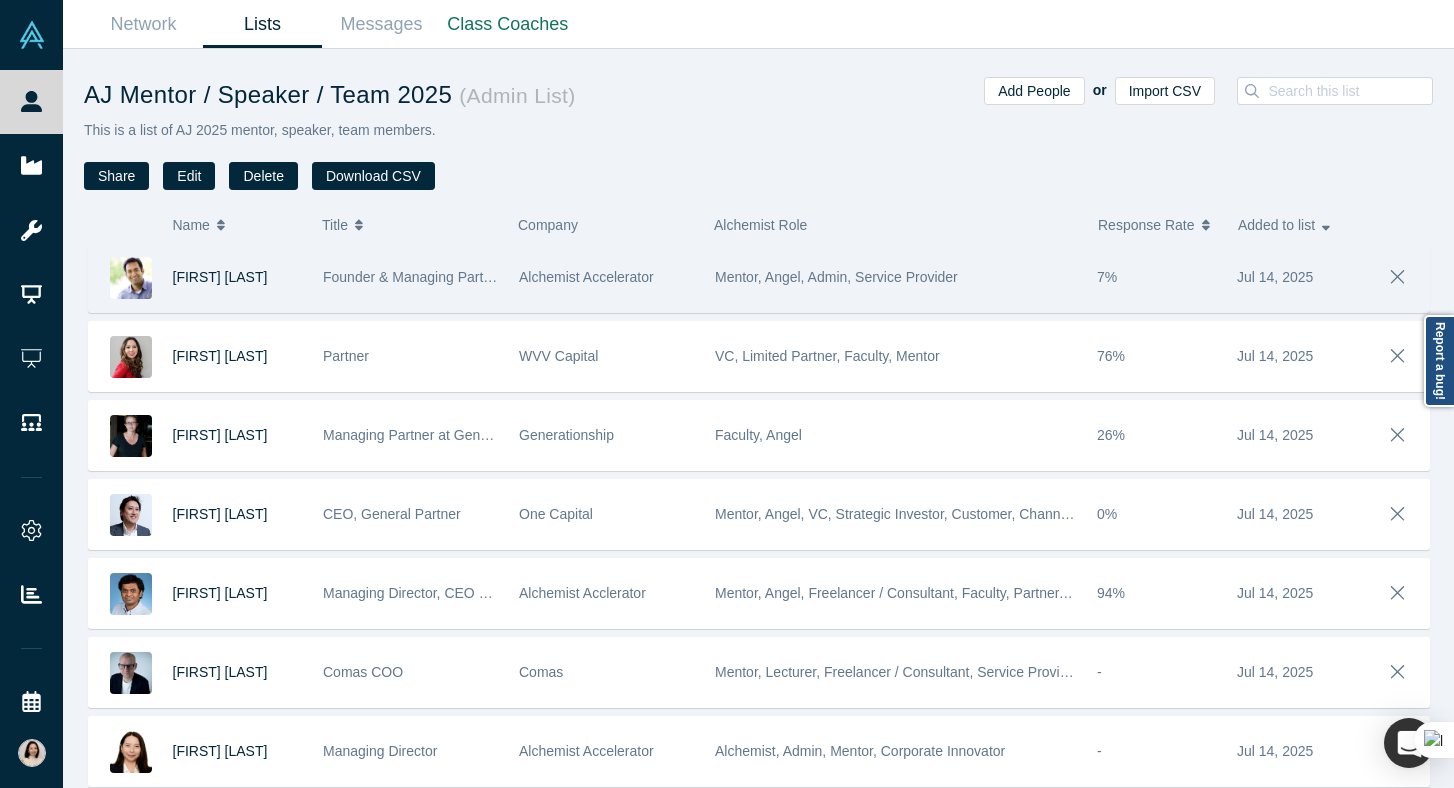 scroll, scrollTop: 485, scrollLeft: 0, axis: vertical 